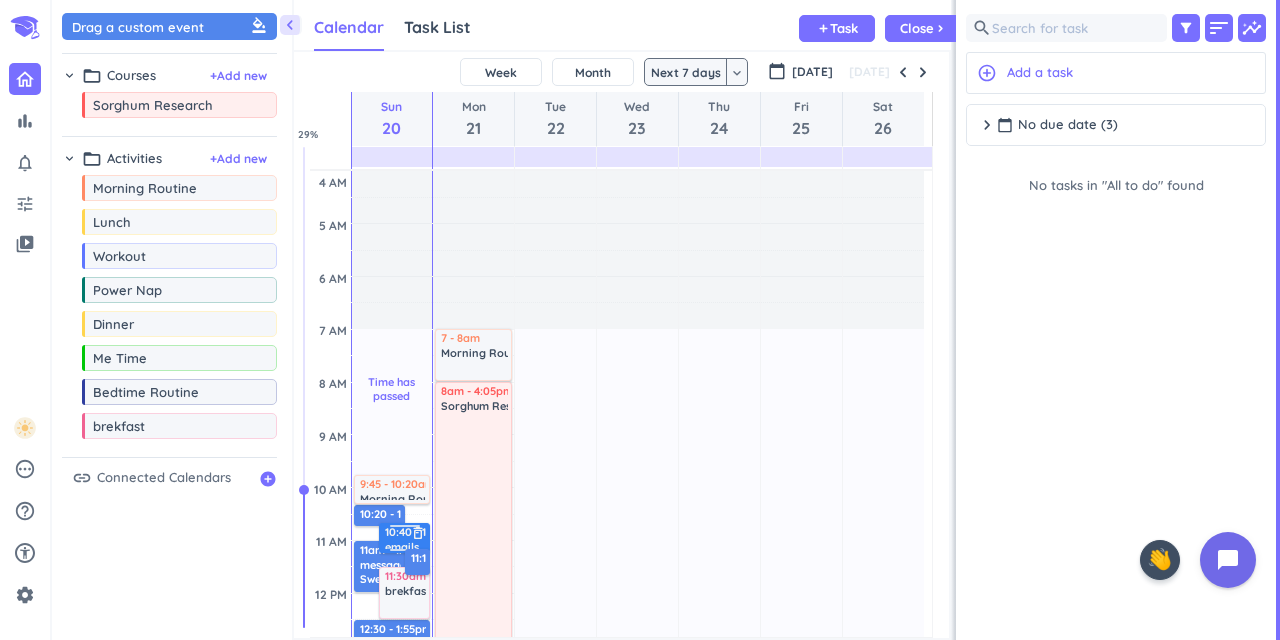 scroll, scrollTop: 0, scrollLeft: 0, axis: both 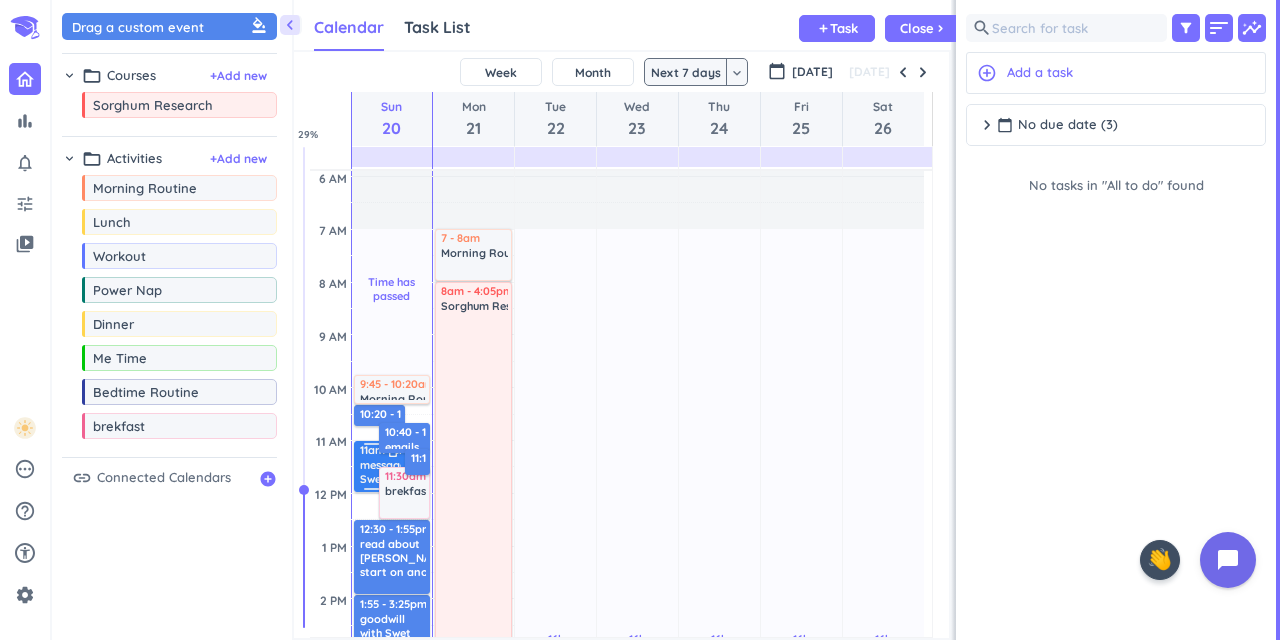 click on "message Swet" at bounding box center [383, 472] 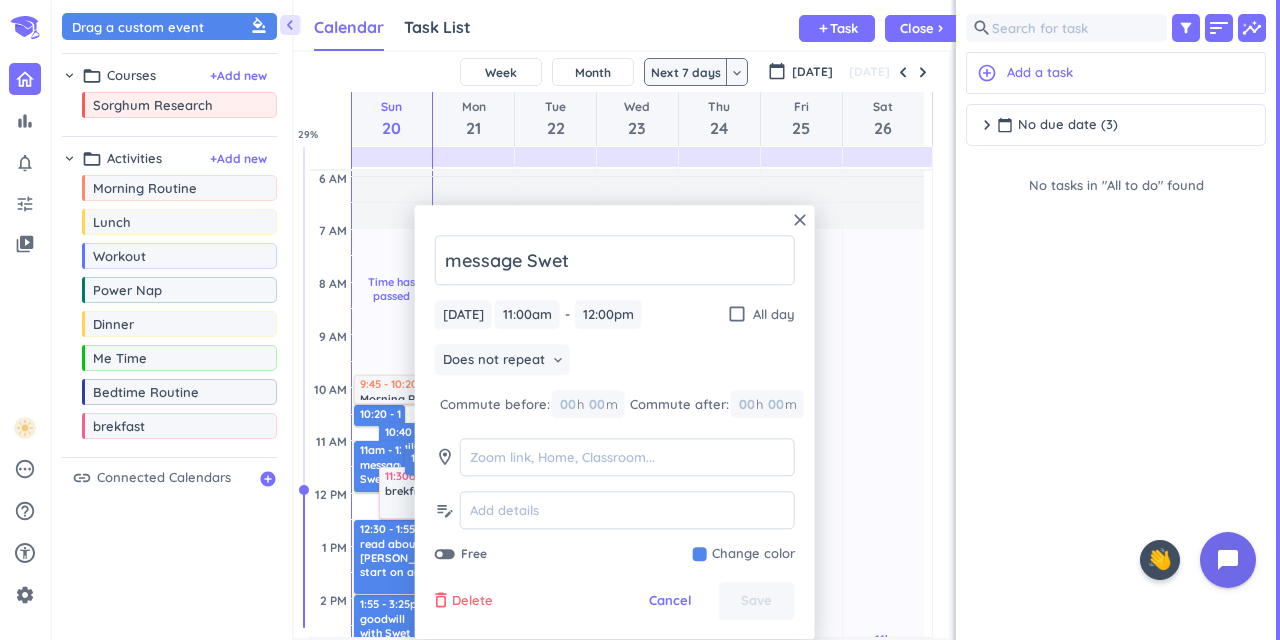 click on "Delete" at bounding box center [472, 602] 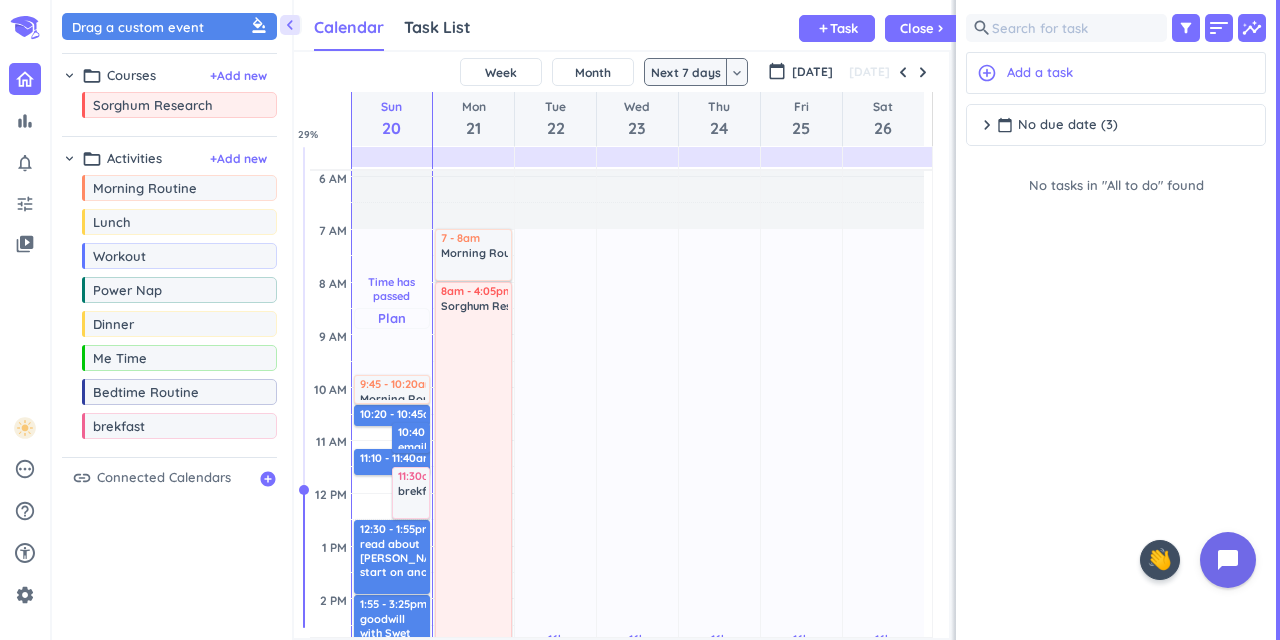scroll, scrollTop: 200, scrollLeft: 0, axis: vertical 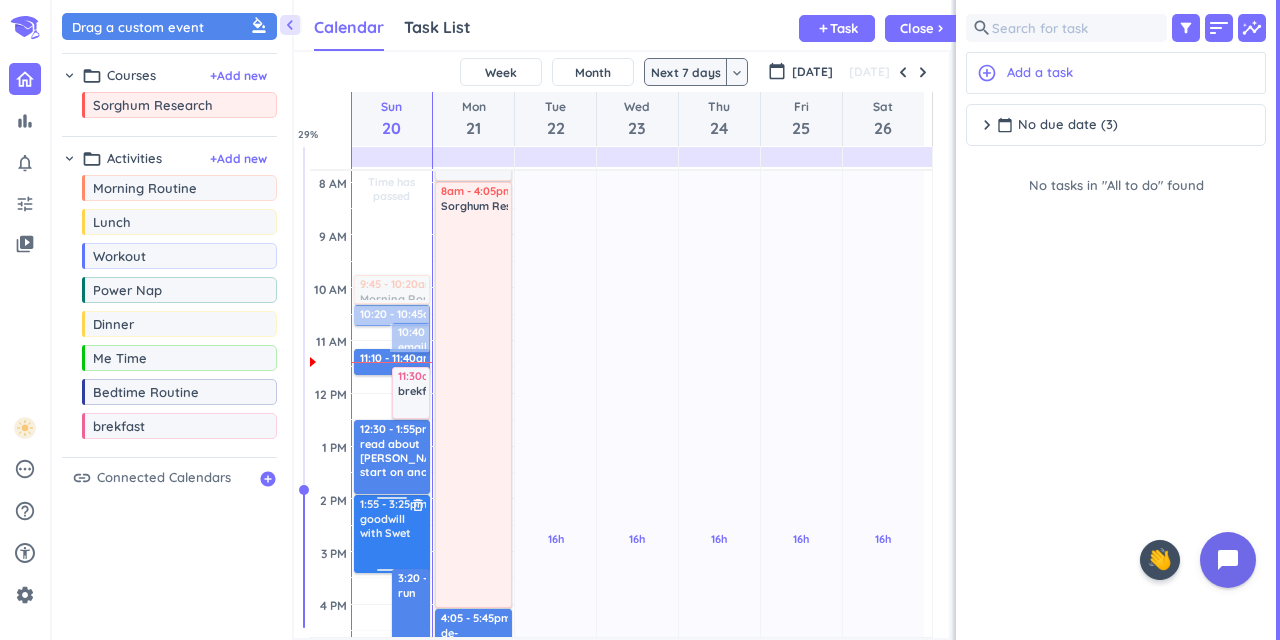 click at bounding box center (393, 555) 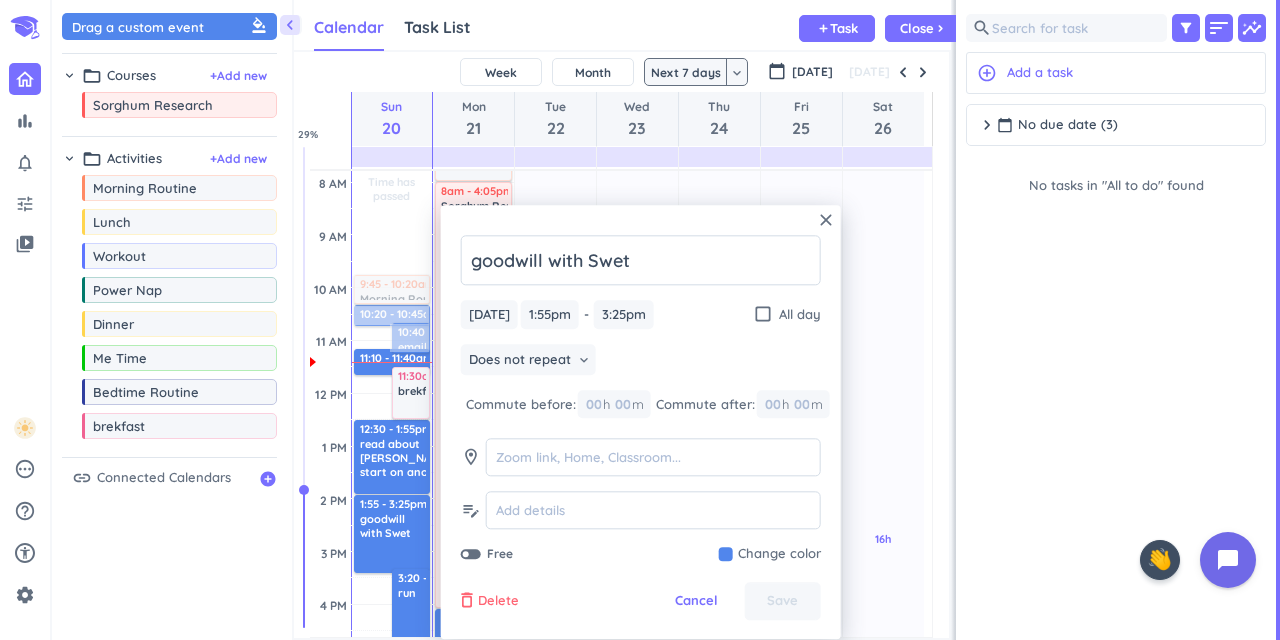 click on "Delete" at bounding box center [498, 602] 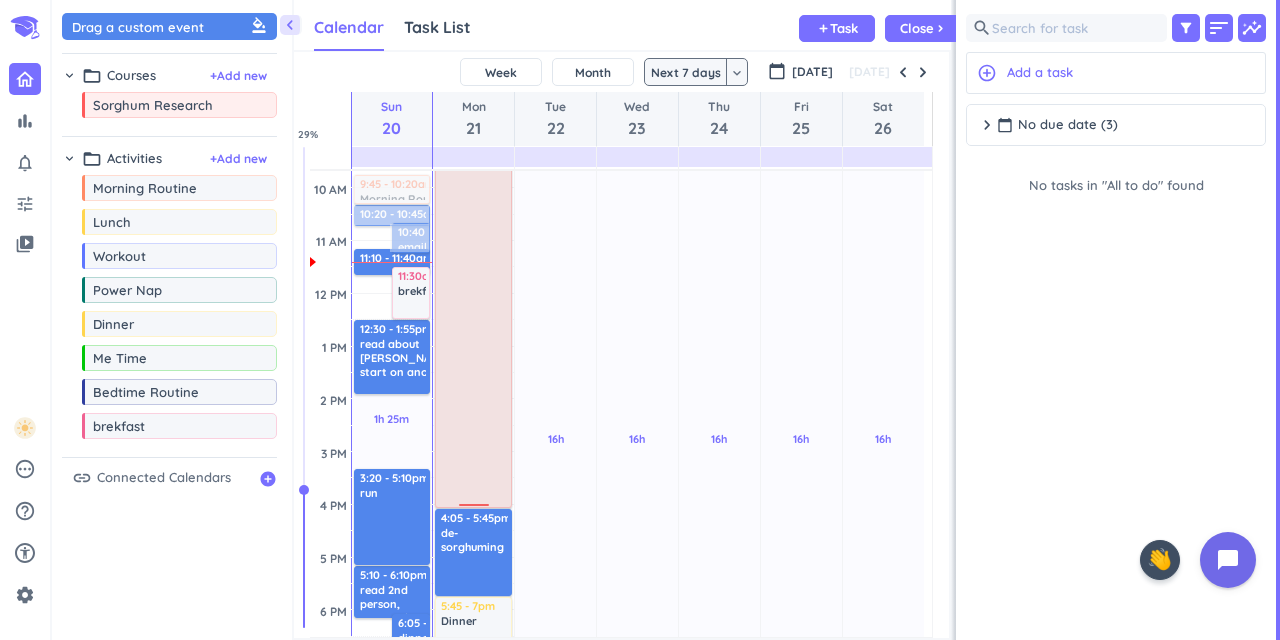 scroll, scrollTop: 200, scrollLeft: 0, axis: vertical 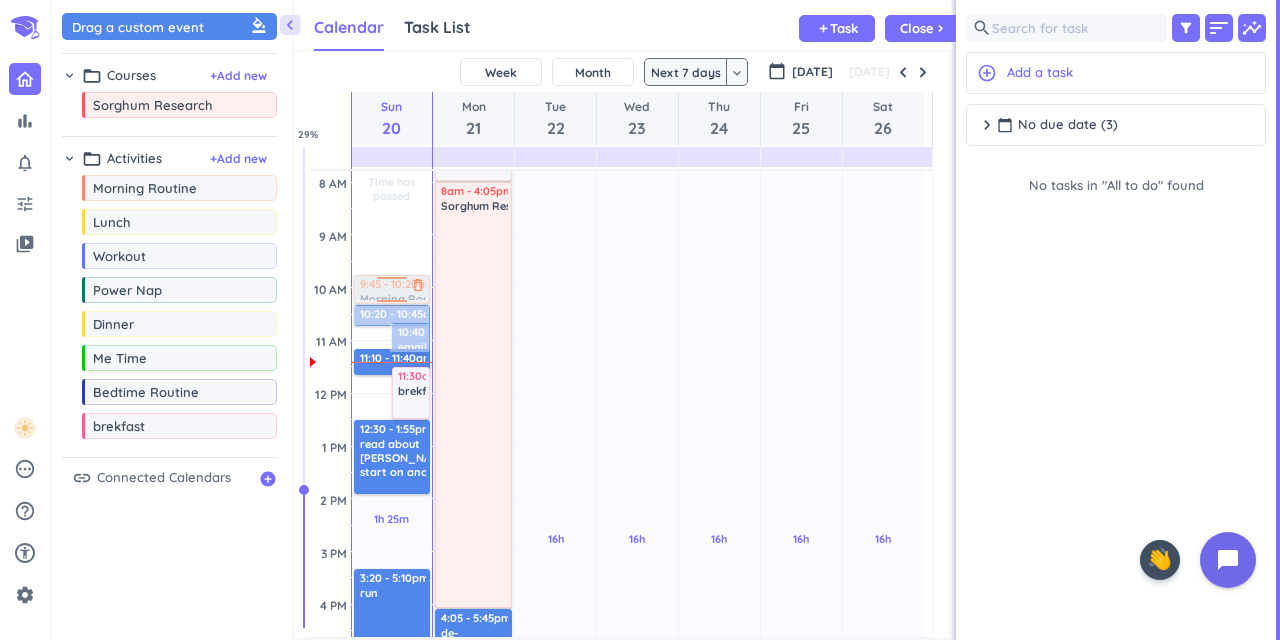 click at bounding box center [391, 289] 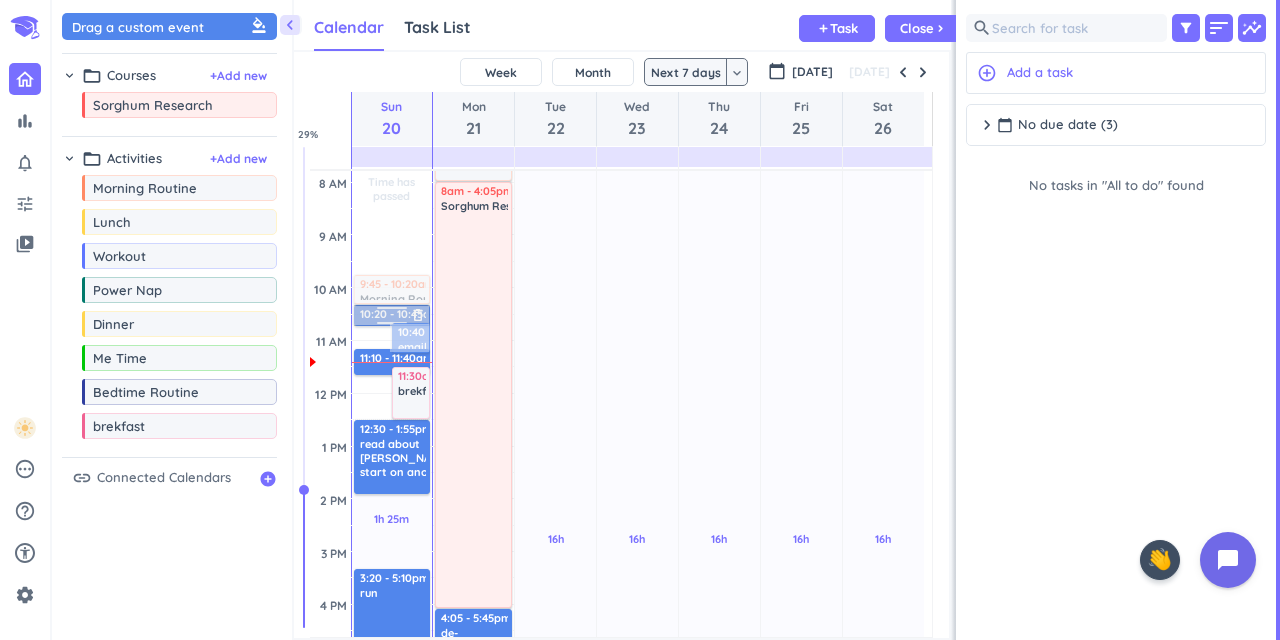 click on "10:20 - 10:45am laundry delete_outline" at bounding box center [392, 315] 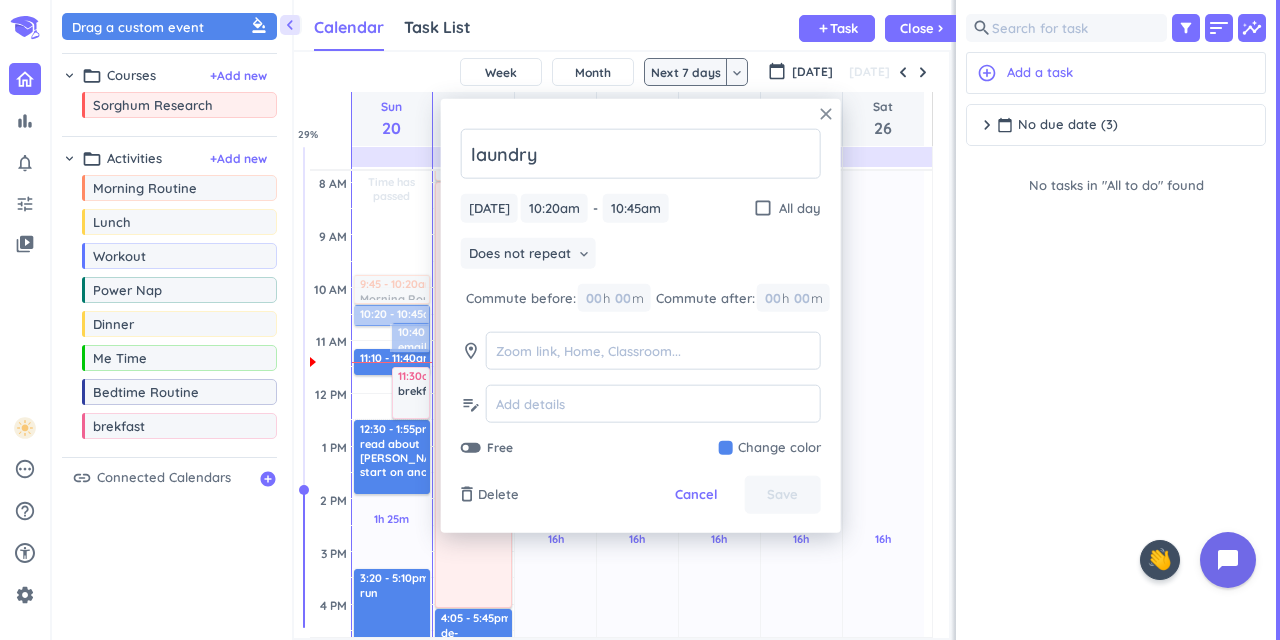 click on "close" at bounding box center (826, 114) 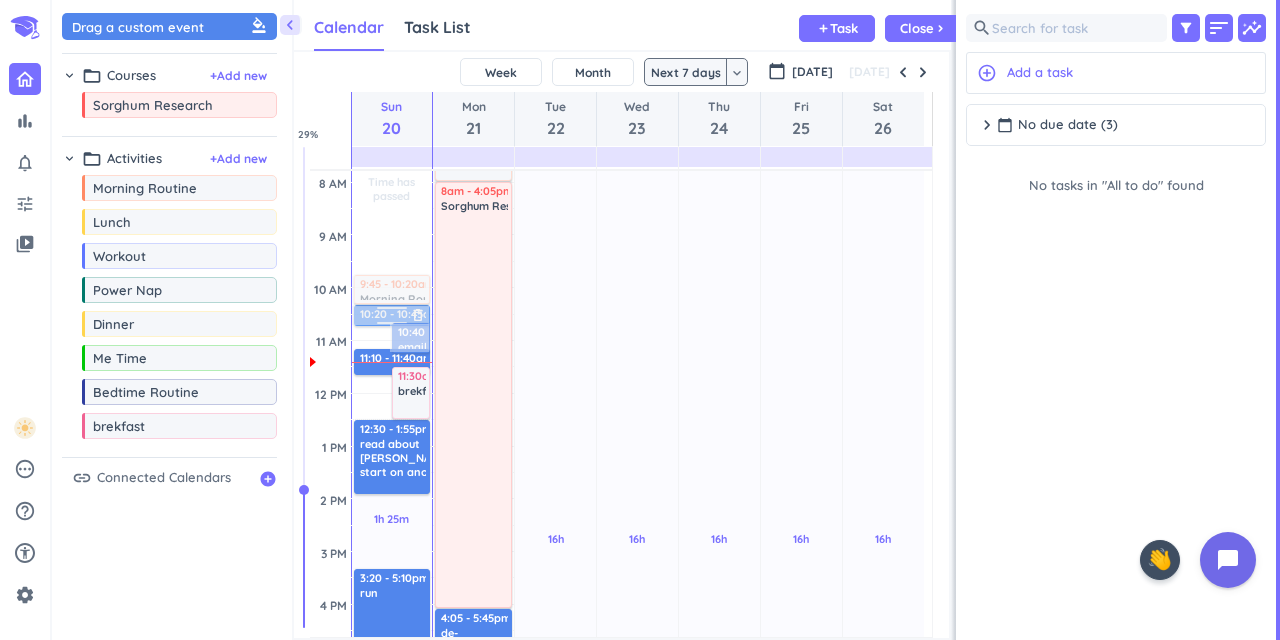 click at bounding box center [391, 315] 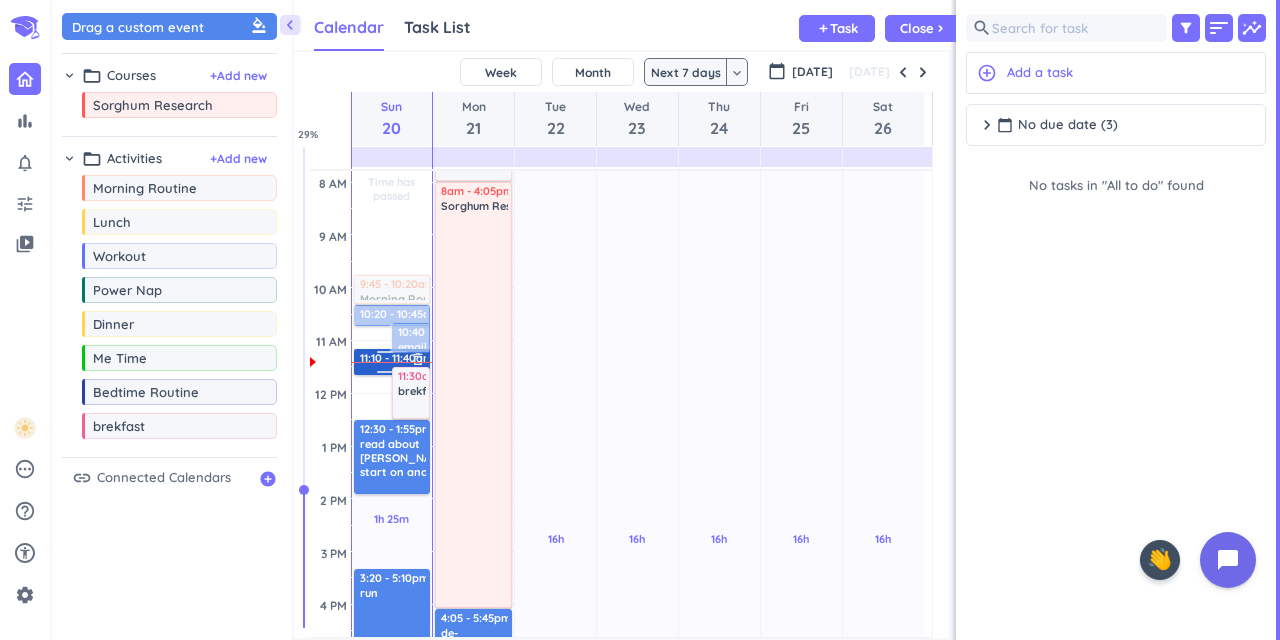 click on "11:10 - 11:40am read about [PERSON_NAME] delete_outline" at bounding box center (392, 362) 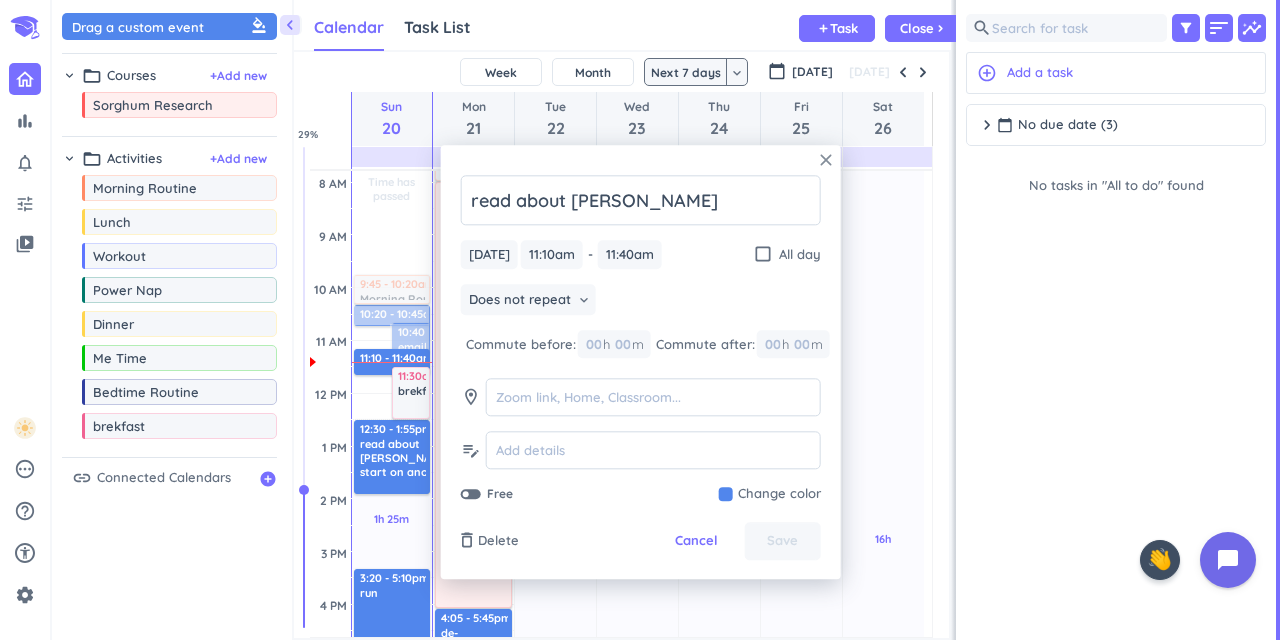 click on "close" at bounding box center [826, 160] 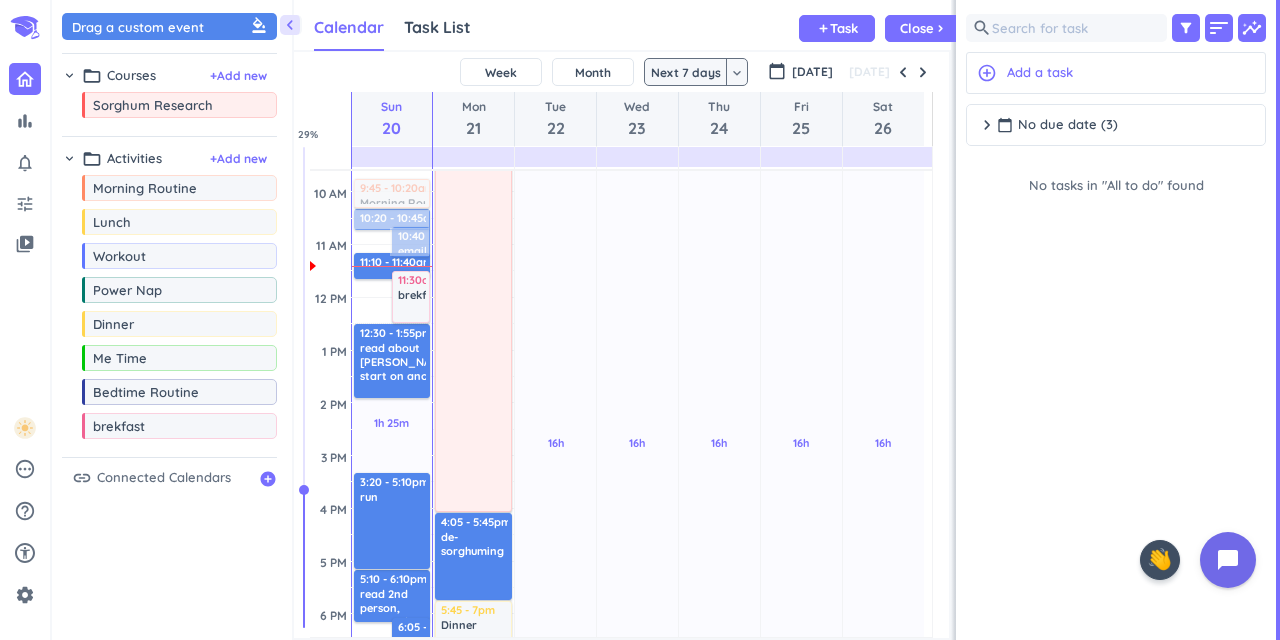 scroll, scrollTop: 200, scrollLeft: 0, axis: vertical 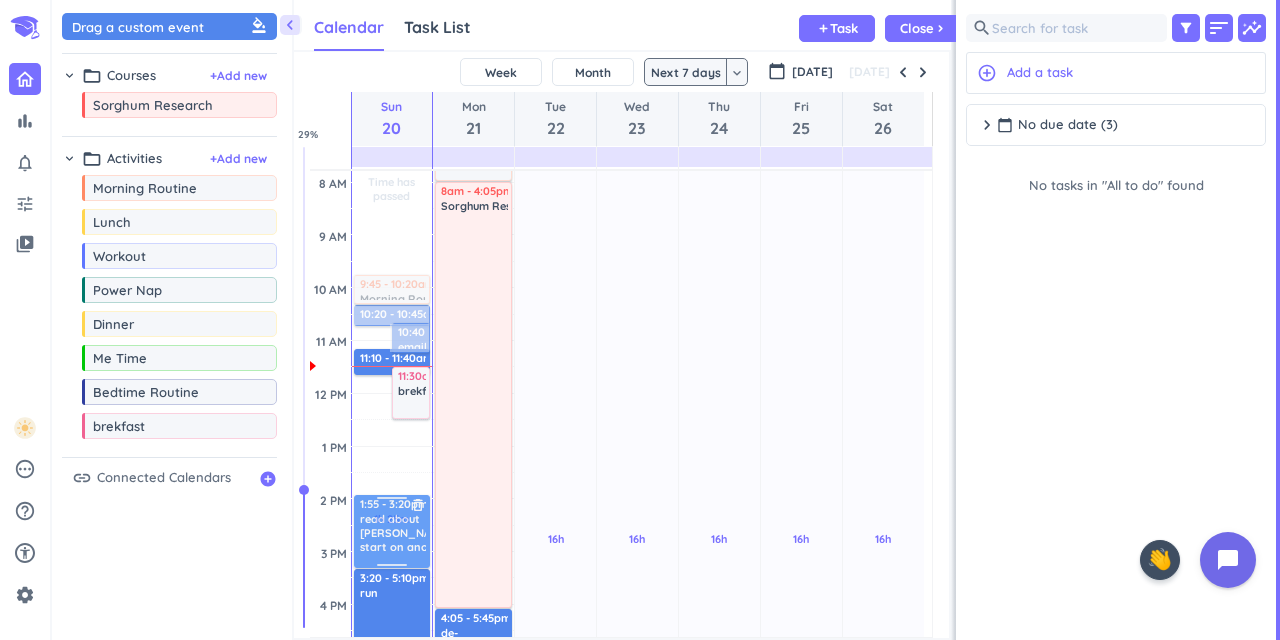 drag, startPoint x: 393, startPoint y: 449, endPoint x: 392, endPoint y: 512, distance: 63.007935 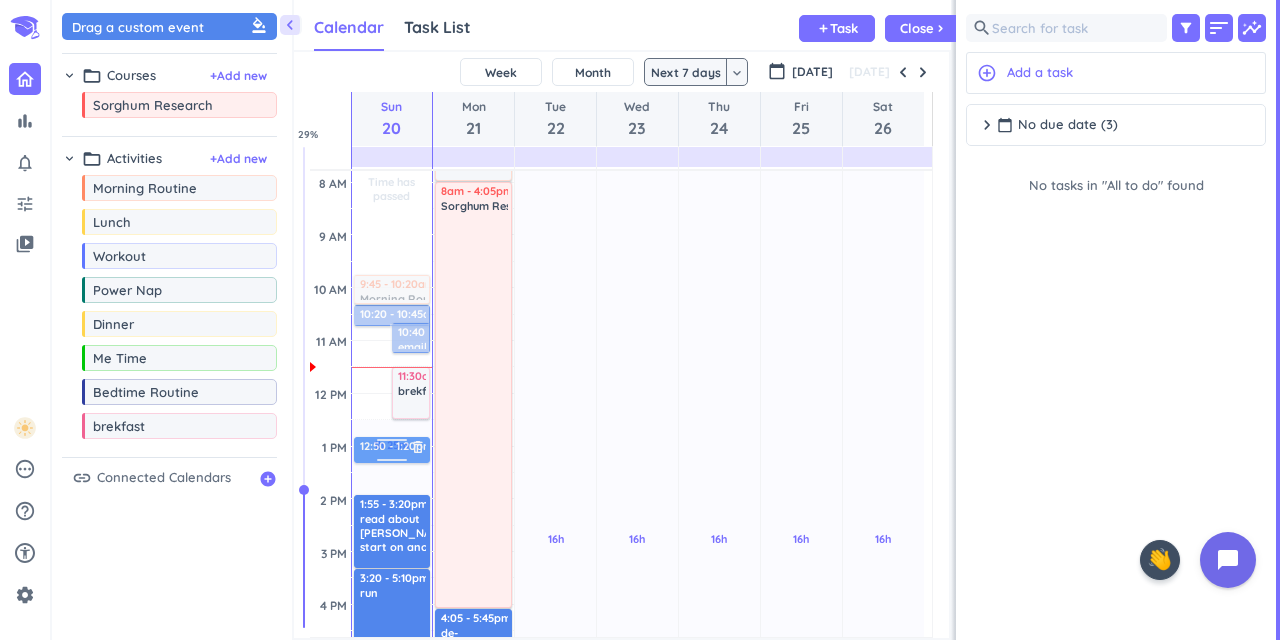 drag, startPoint x: 374, startPoint y: 359, endPoint x: 364, endPoint y: 448, distance: 89.560036 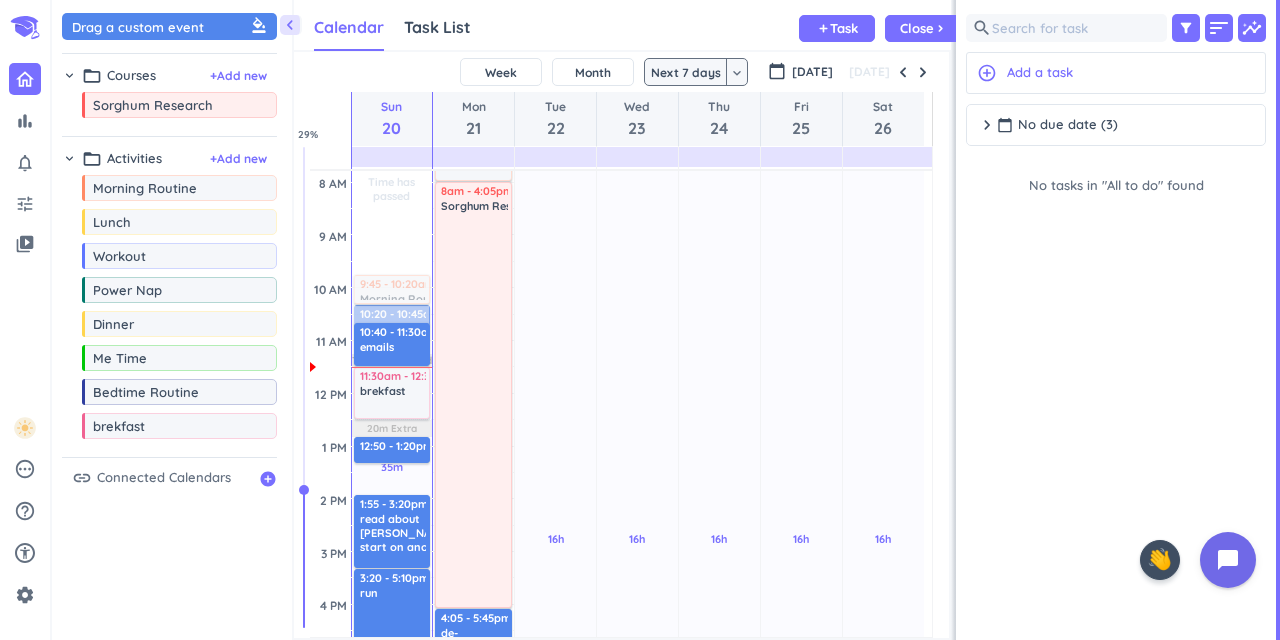 drag, startPoint x: 414, startPoint y: 350, endPoint x: 414, endPoint y: 366, distance: 16 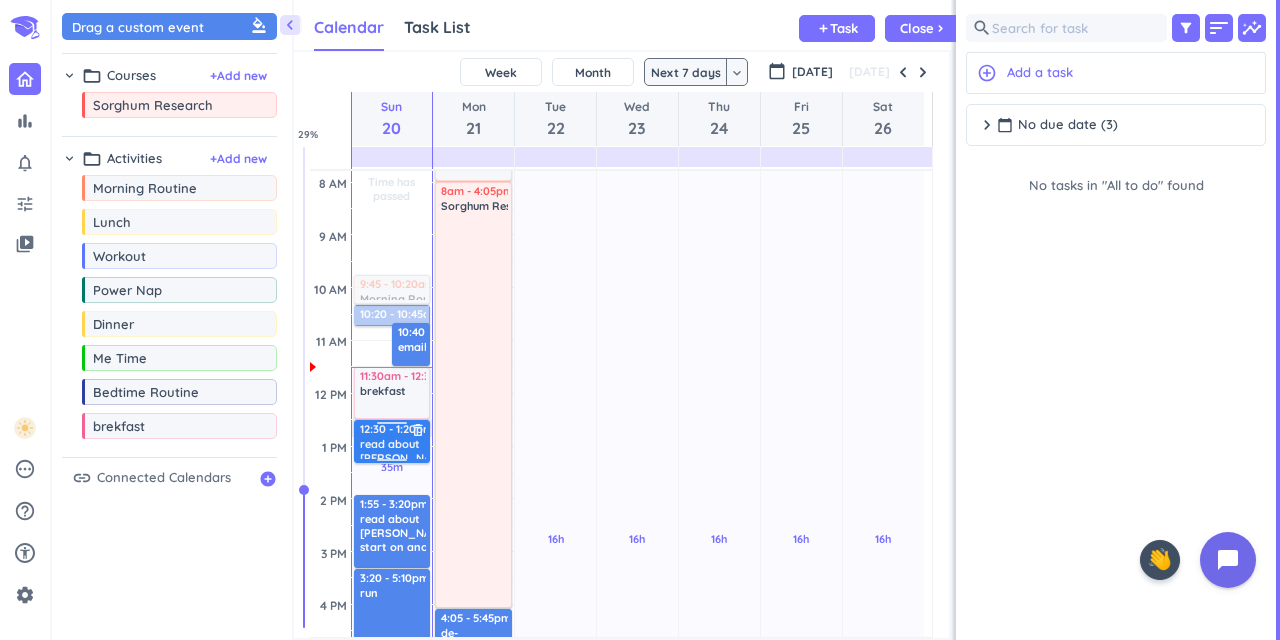 drag, startPoint x: 396, startPoint y: 439, endPoint x: 392, endPoint y: 420, distance: 19.416489 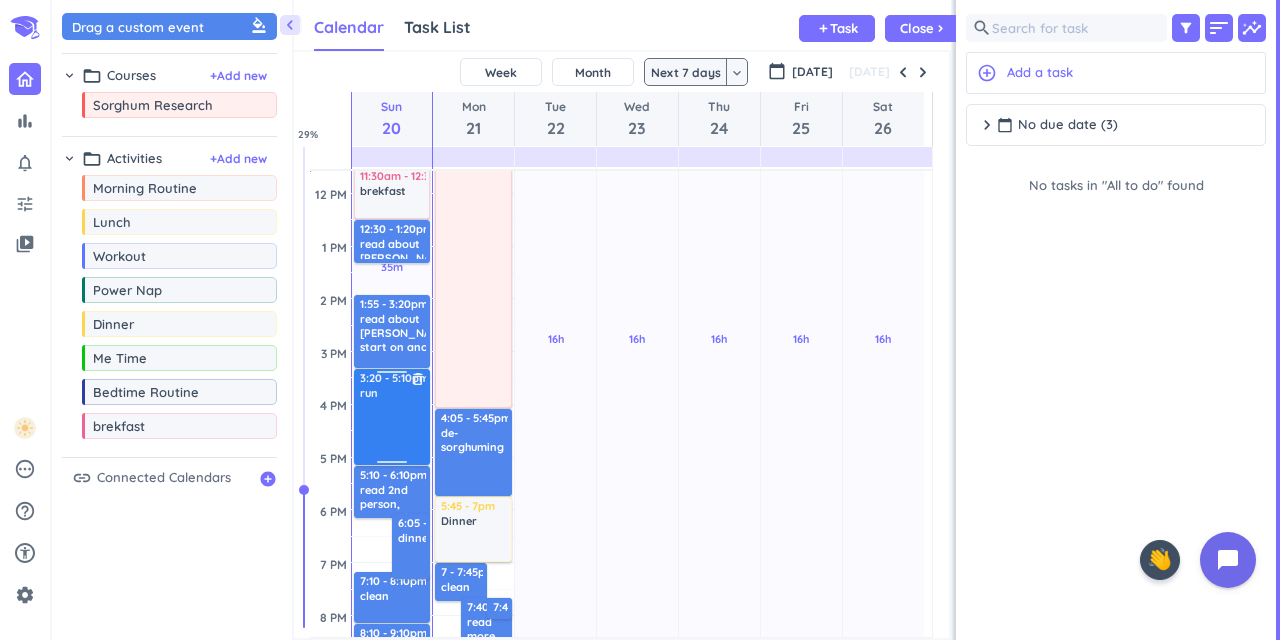 scroll, scrollTop: 300, scrollLeft: 0, axis: vertical 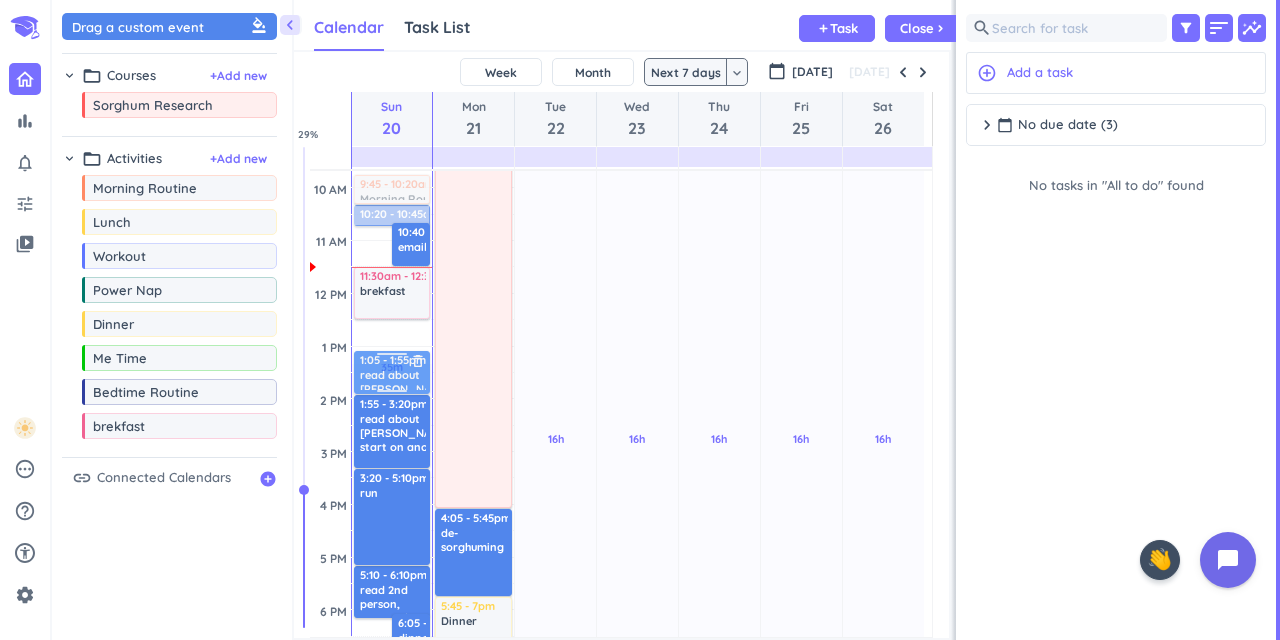 drag, startPoint x: 404, startPoint y: 333, endPoint x: 405, endPoint y: 368, distance: 35.014282 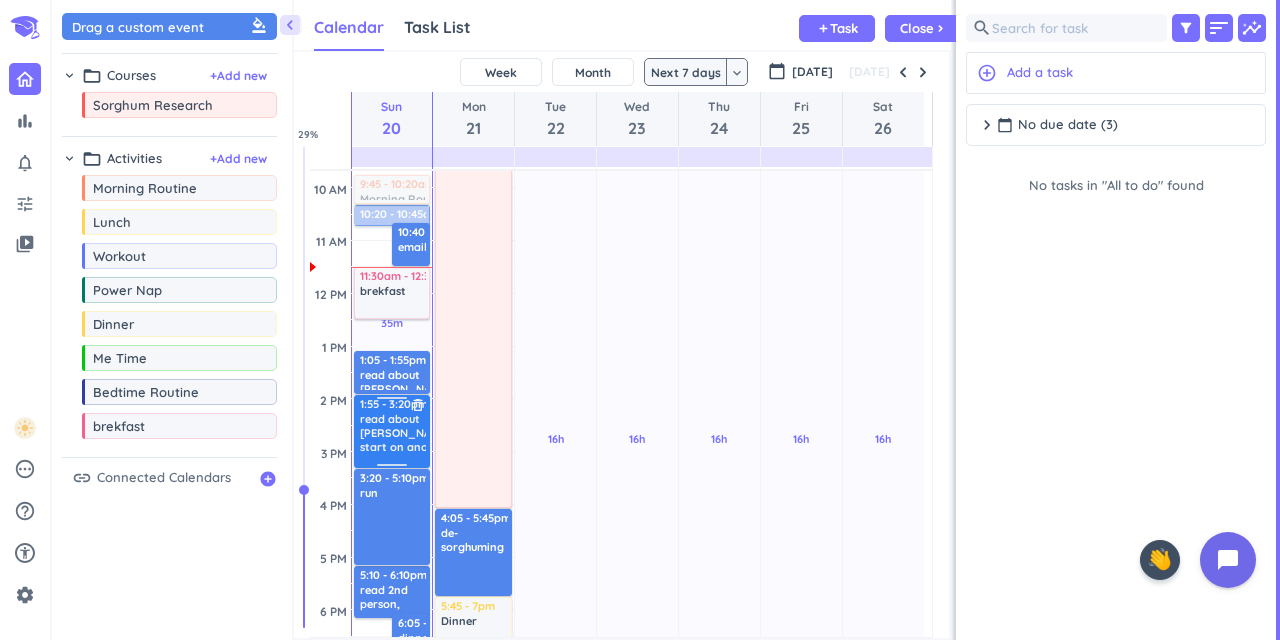 scroll, scrollTop: 400, scrollLeft: 0, axis: vertical 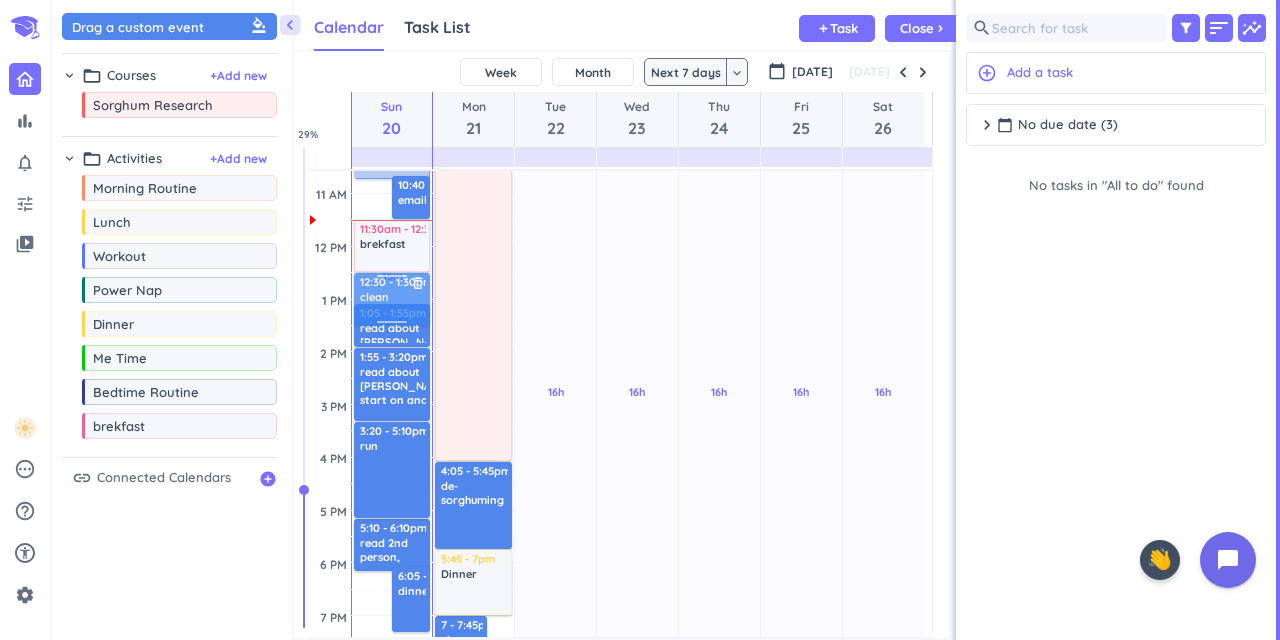 drag, startPoint x: 392, startPoint y: 590, endPoint x: 401, endPoint y: 280, distance: 310.1306 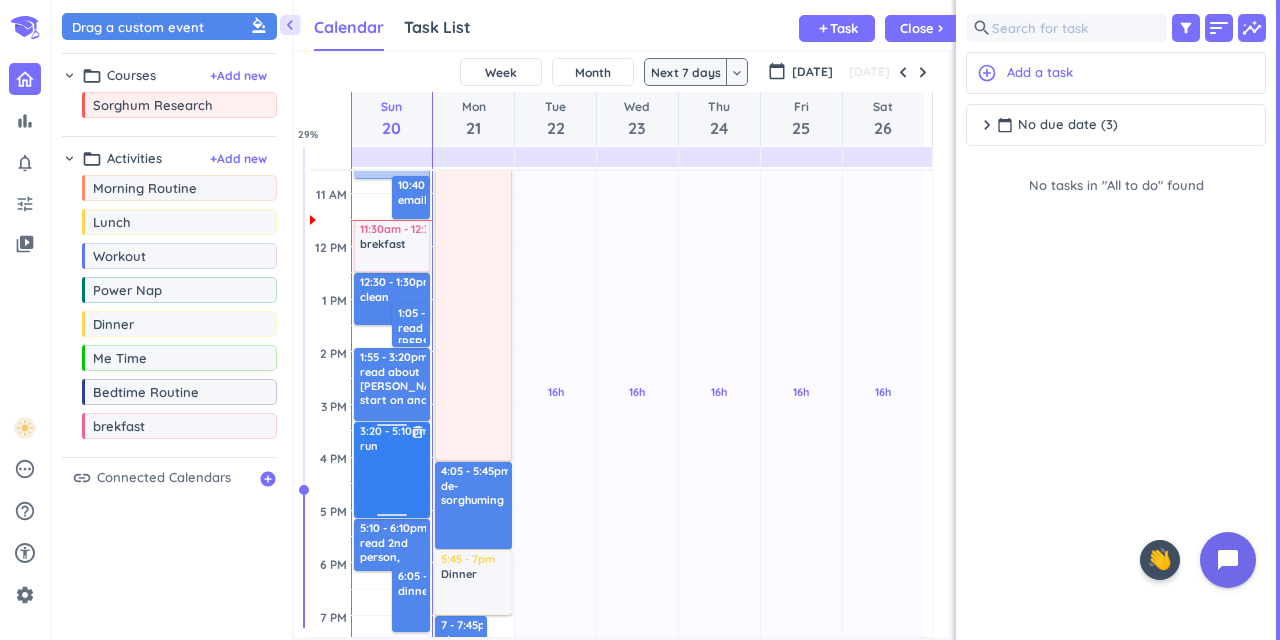 scroll, scrollTop: 447, scrollLeft: 0, axis: vertical 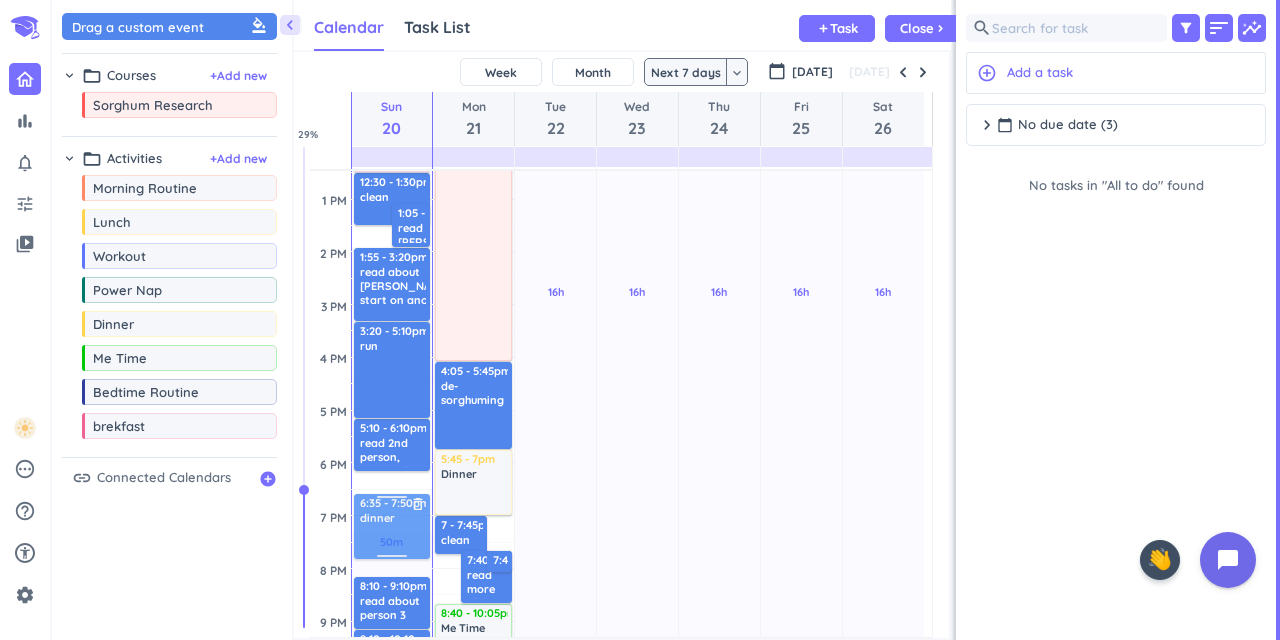 drag, startPoint x: 413, startPoint y: 496, endPoint x: 410, endPoint y: 516, distance: 20.22375 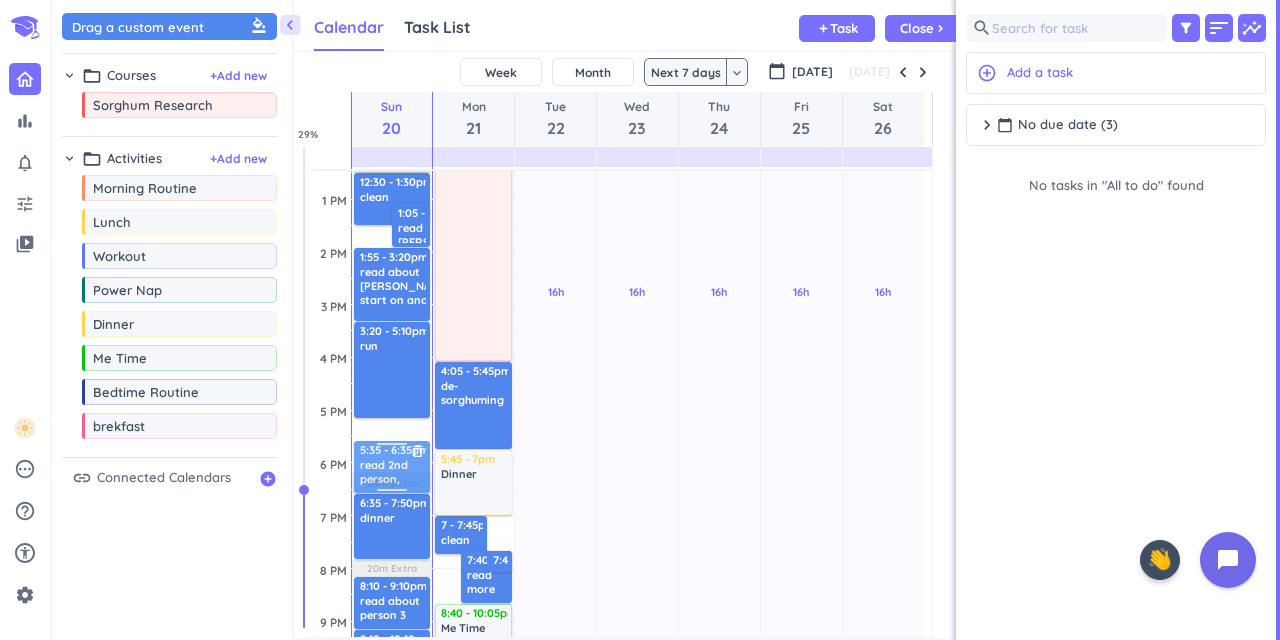 drag, startPoint x: 389, startPoint y: 437, endPoint x: 388, endPoint y: 448, distance: 11.045361 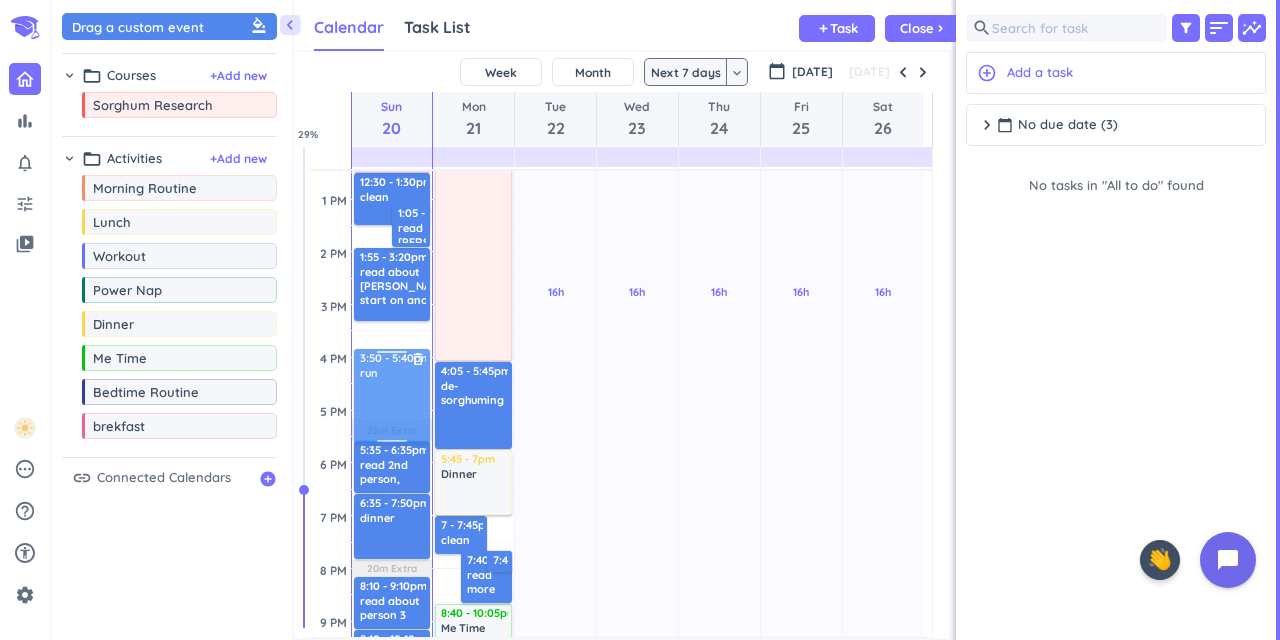 click on "Time has passed Past due Plan 25m Extra 20m Extra Adjust Awake Time Adjust Awake Time 10:20 - 10:45am laundry delete_outline 10:40 - 11:30am emails delete_outline 12:30 - 1:30pm clean delete_outline 1:05 - 1:55pm read about [PERSON_NAME] delete_outline 9:45 - 10:20am Morning Routine delete_outline 11:30am - 12:30pm brekfast delete_outline 1:55 - 3:20pm read about [PERSON_NAME], start on anothre delete_outline 3:20 - 5:10pm run delete_outline 5:35 - 6:35pm read 2nd person, start 3rd delete_outline 6:35 - 7:50pm dinner delete_outline 8:10 - 9:10pm read about person 3 delete_outline 9:10 - 10:10pm tv/dessert delete_outline 10:10 - 11pm Bedtime Routine delete_outline 3:50 - 5:40pm run delete_outline" at bounding box center (392, 357) 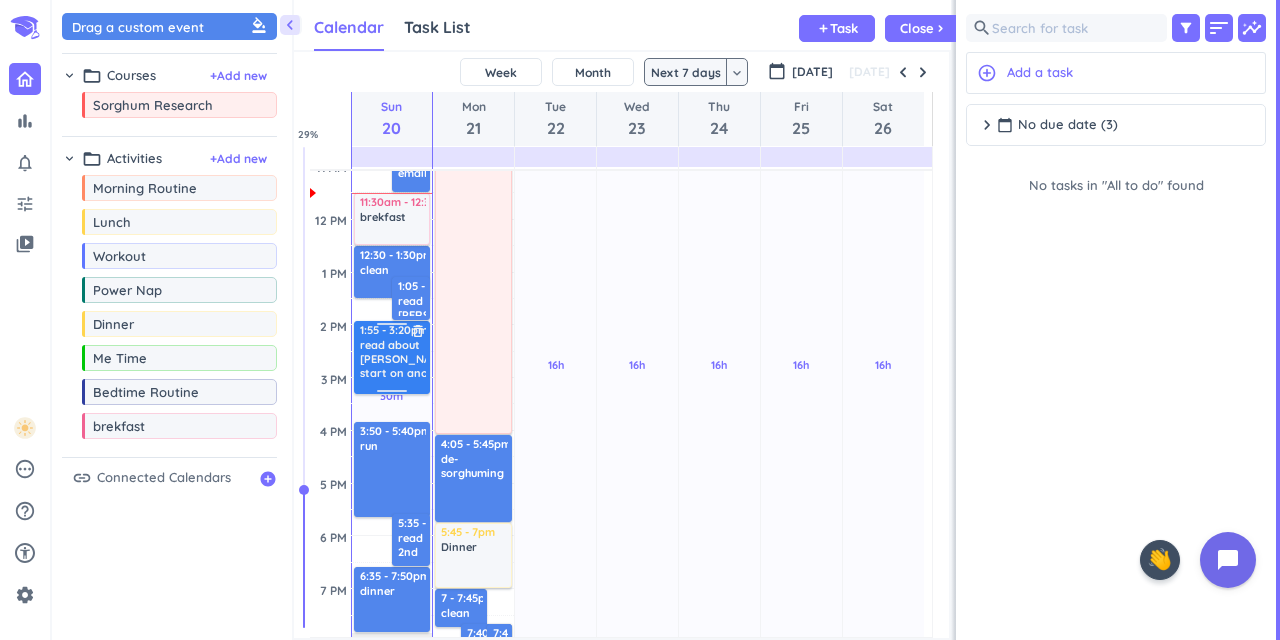 scroll, scrollTop: 347, scrollLeft: 0, axis: vertical 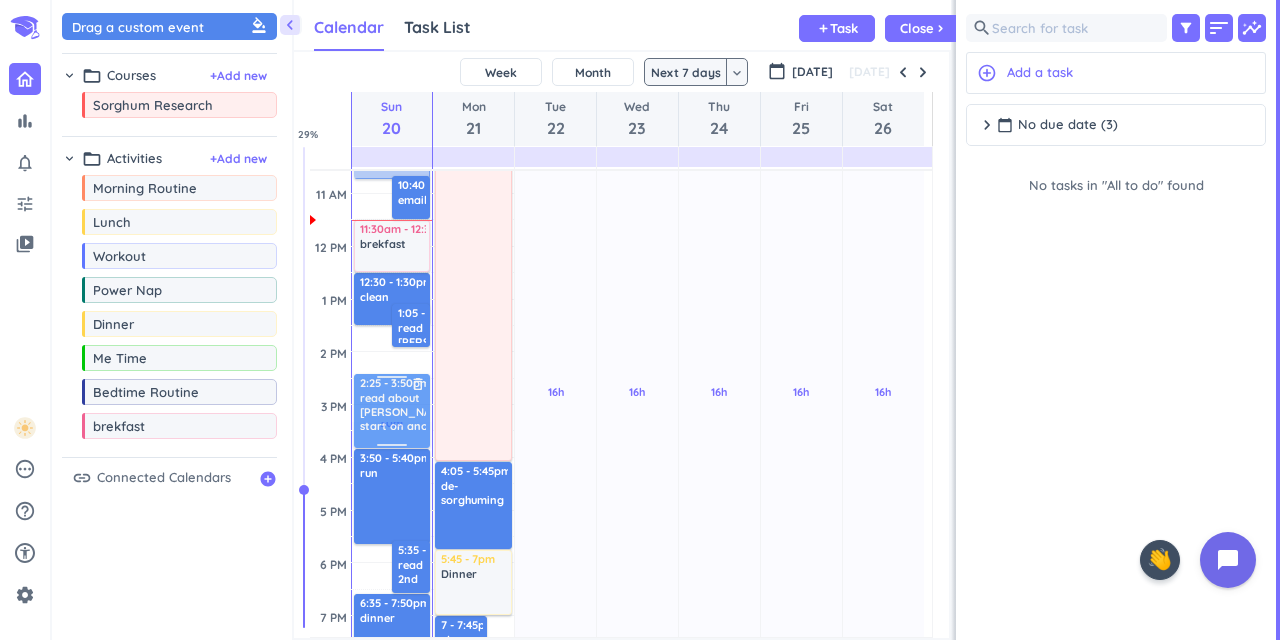 drag, startPoint x: 396, startPoint y: 374, endPoint x: 397, endPoint y: 412, distance: 38.013157 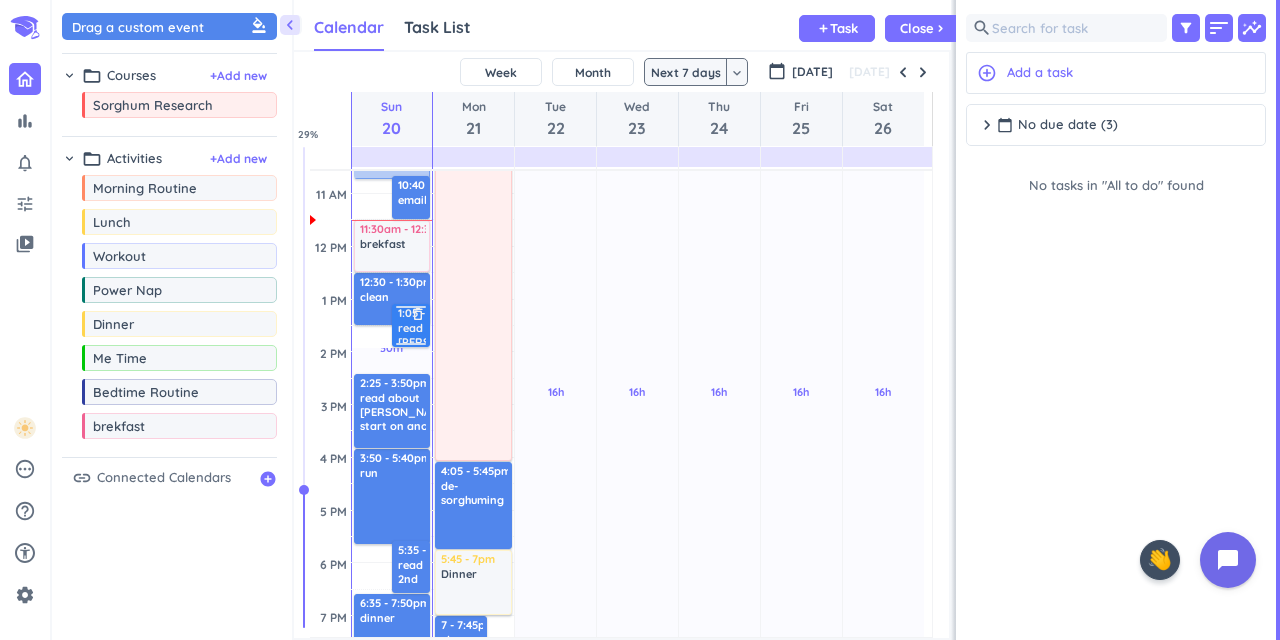 click on "delete_outline" at bounding box center [418, 314] 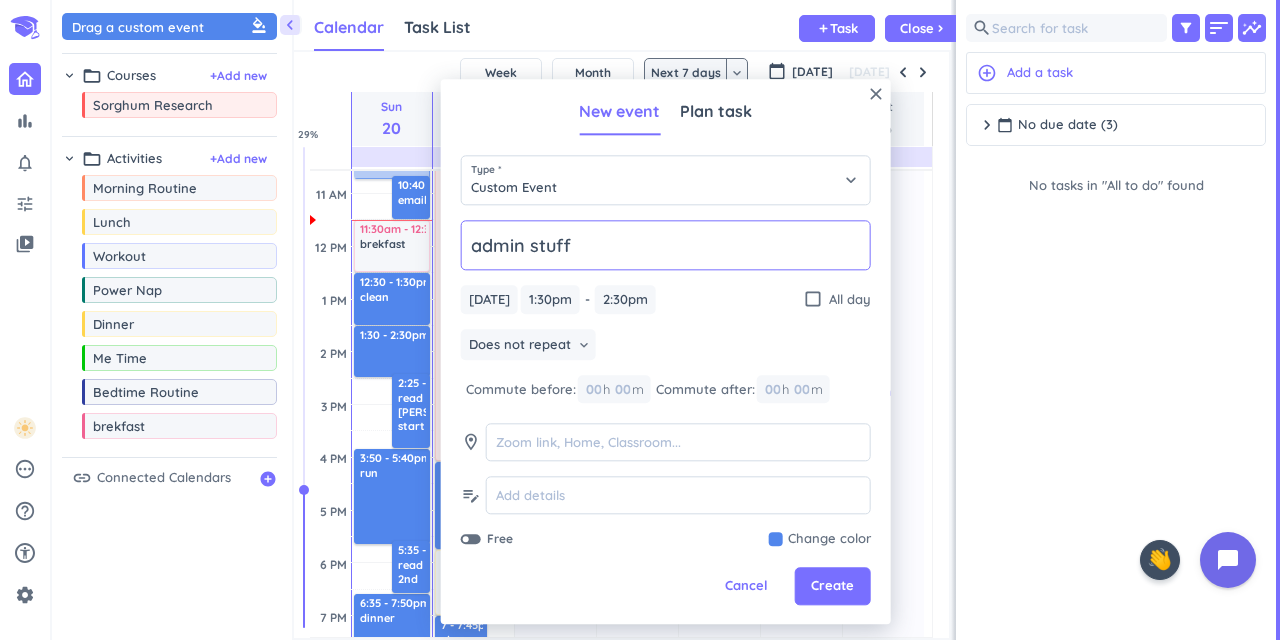 type on "admin stuff" 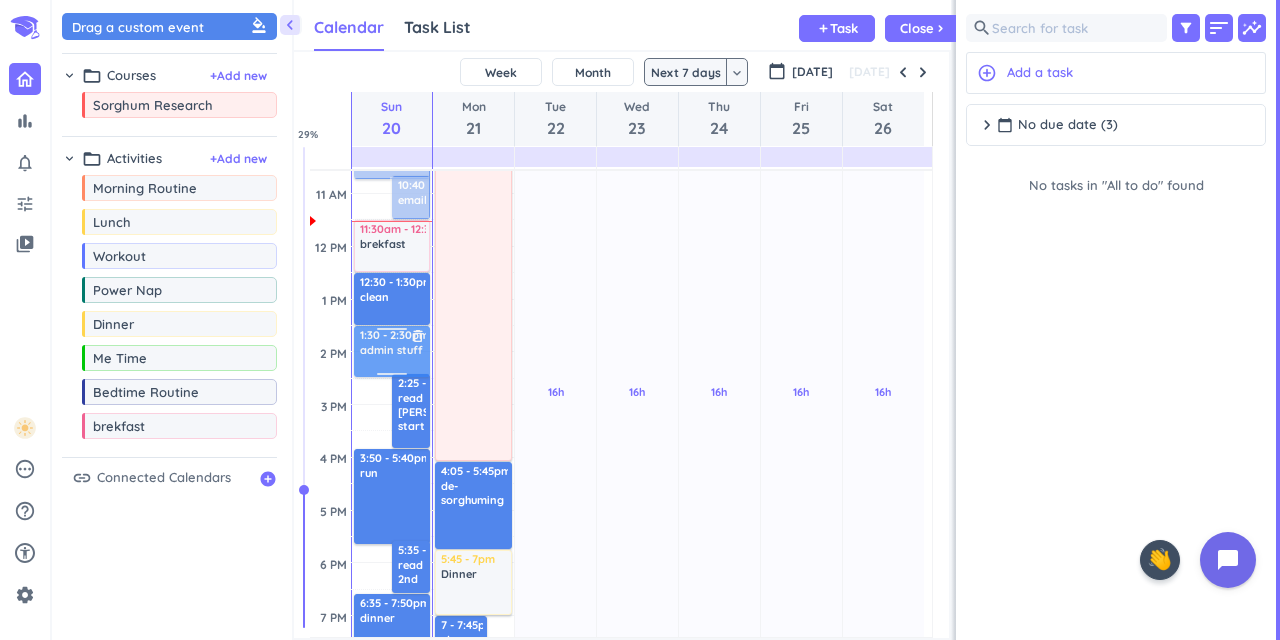 click on "Time has passed Past due Plan 20m Extra Adjust Awake Time Adjust Awake Time 10:20 - 10:45am laundry delete_outline 10:40 - 11:30am emails delete_outline 1:30 - 2:30pm admin stuff delete_outline 2:25 - 3:50pm read about [PERSON_NAME], start on anothre delete_outline 3:50 - 5:40pm run delete_outline 5:35 - 6:35pm read 2nd person, start 3rd delete_outline 9:45 - 10:20am Morning Routine delete_outline 11:30am - 12:30pm brekfast delete_outline 12:30 - 1:30pm clean delete_outline 6:35 - 7:50pm dinner delete_outline 8:10 - 9:10pm read about person 3 delete_outline 9:10 - 10:10pm tv/dessert delete_outline 10:10 - 11pm Bedtime Routine delete_outline 1:30 - 2:30pm admin stuff delete_outline" at bounding box center (392, 457) 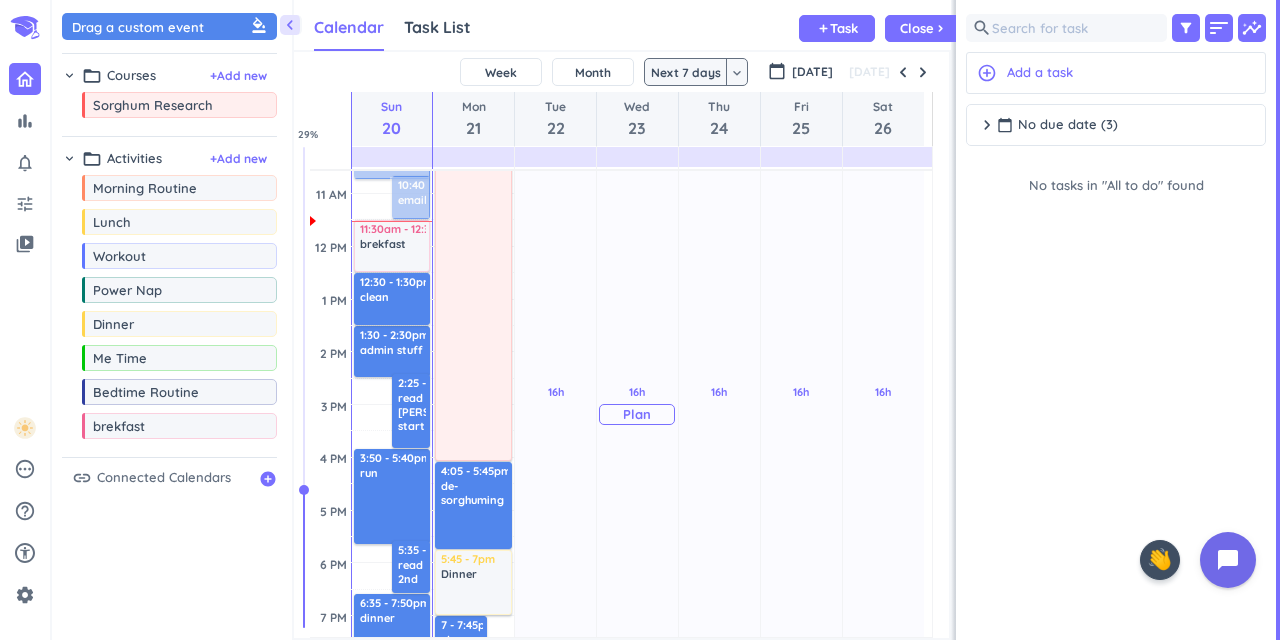 scroll, scrollTop: 147, scrollLeft: 0, axis: vertical 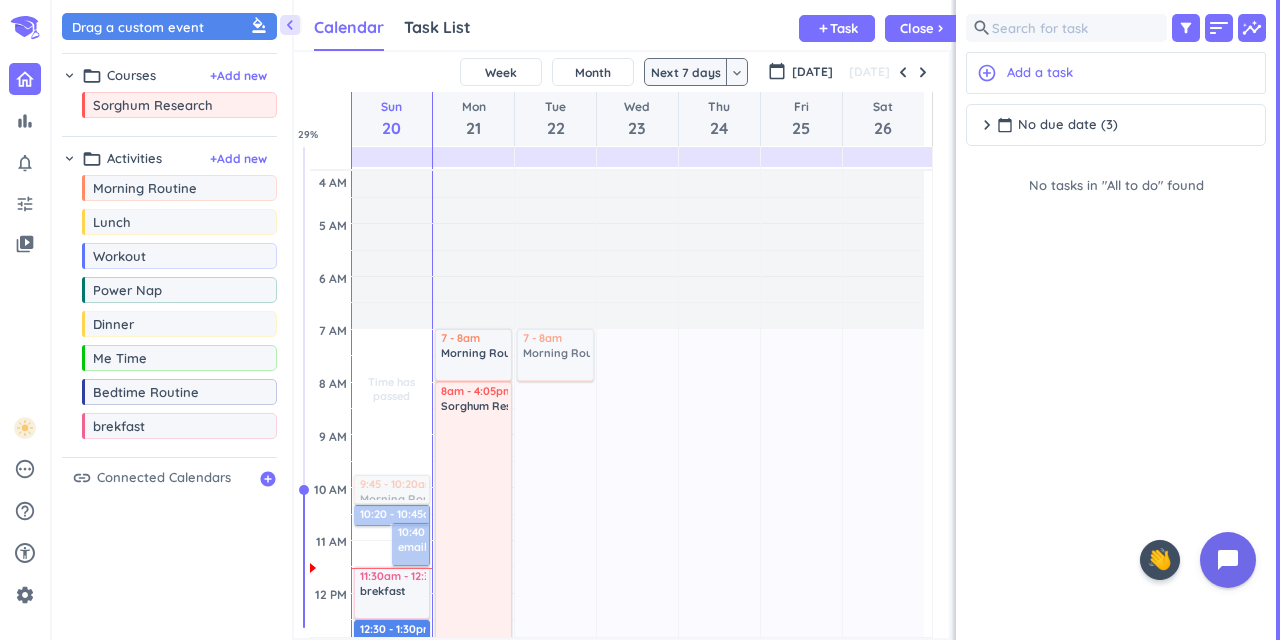 drag, startPoint x: 180, startPoint y: 186, endPoint x: 570, endPoint y: 332, distance: 416.43246 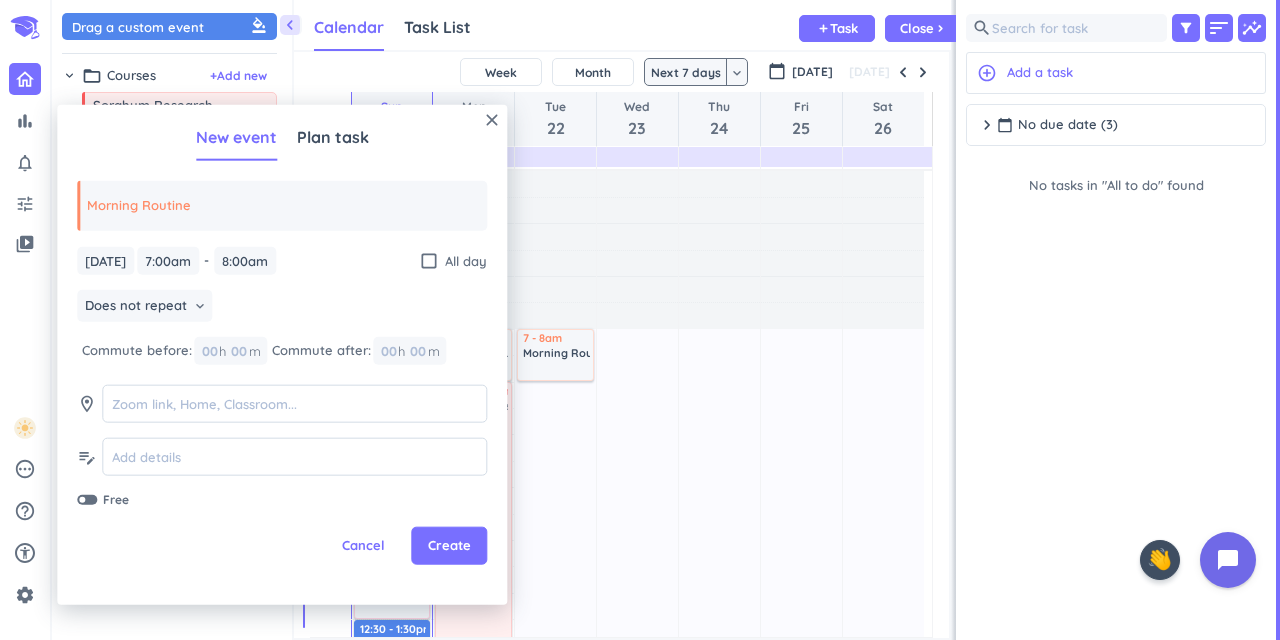 drag, startPoint x: 442, startPoint y: 541, endPoint x: 450, endPoint y: 567, distance: 27.202942 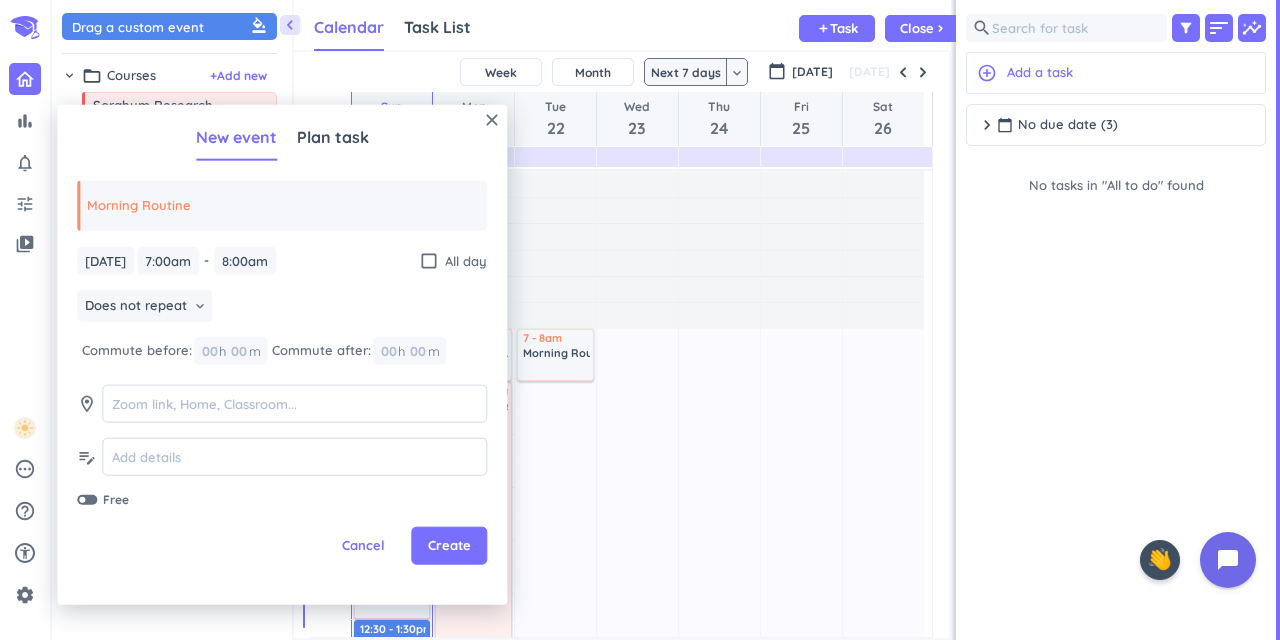 click on "Create" at bounding box center [449, 546] 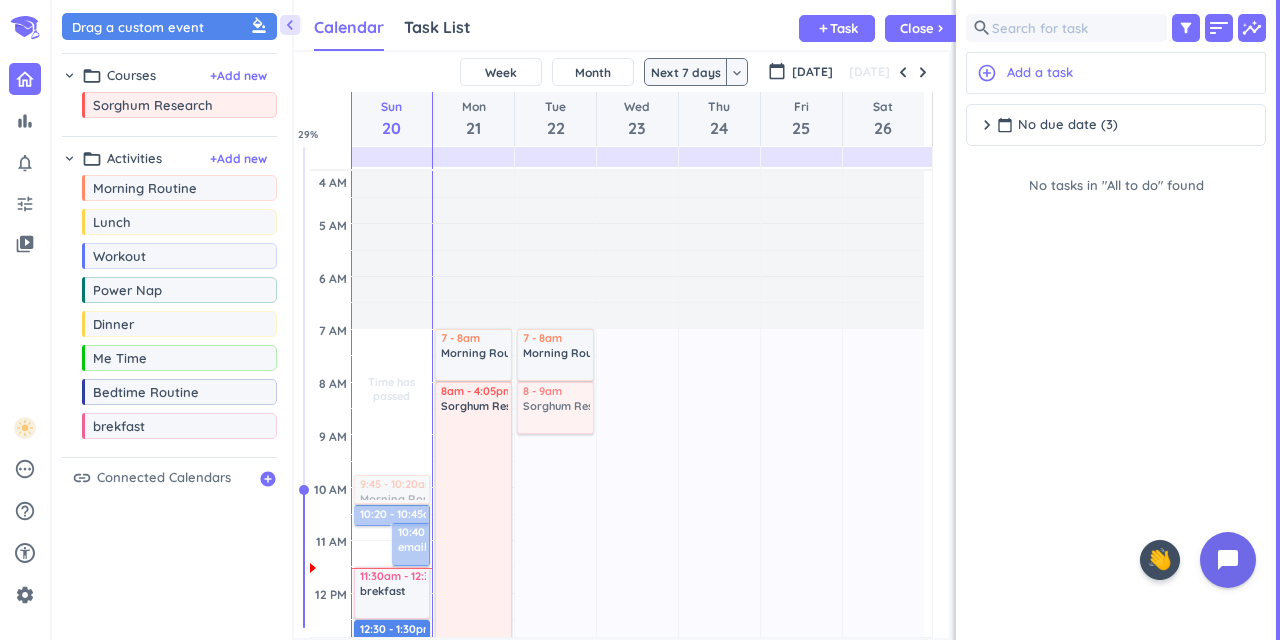 drag, startPoint x: 172, startPoint y: 111, endPoint x: 560, endPoint y: 386, distance: 475.5723 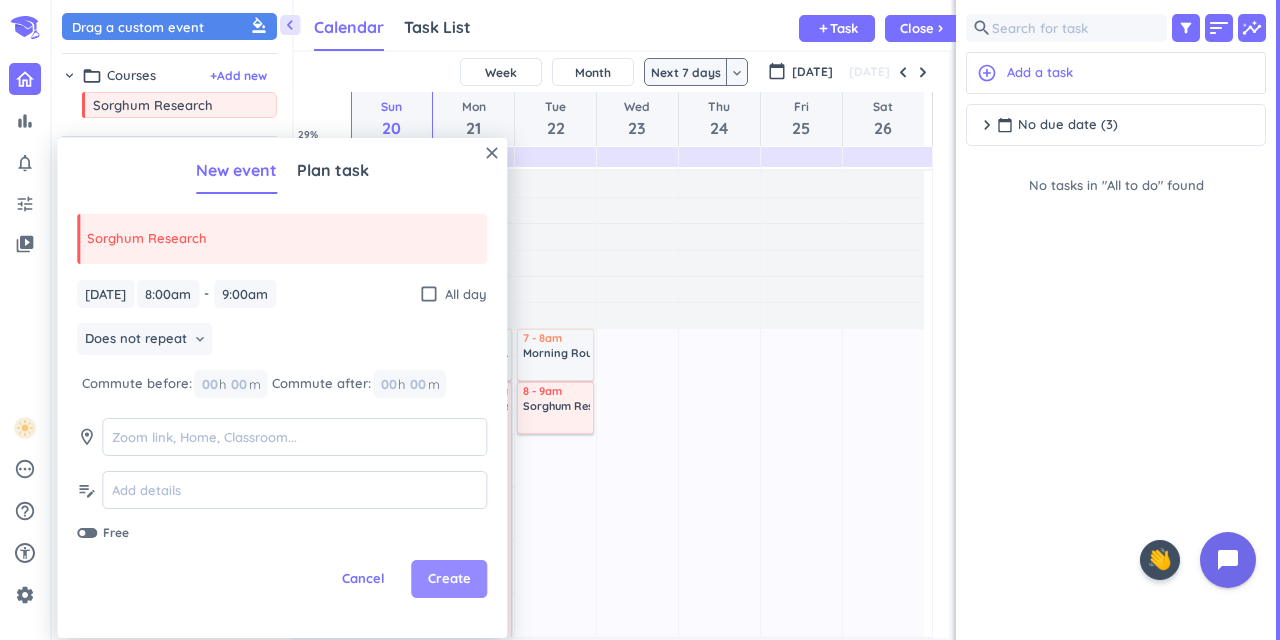 click on "Create" at bounding box center (449, 579) 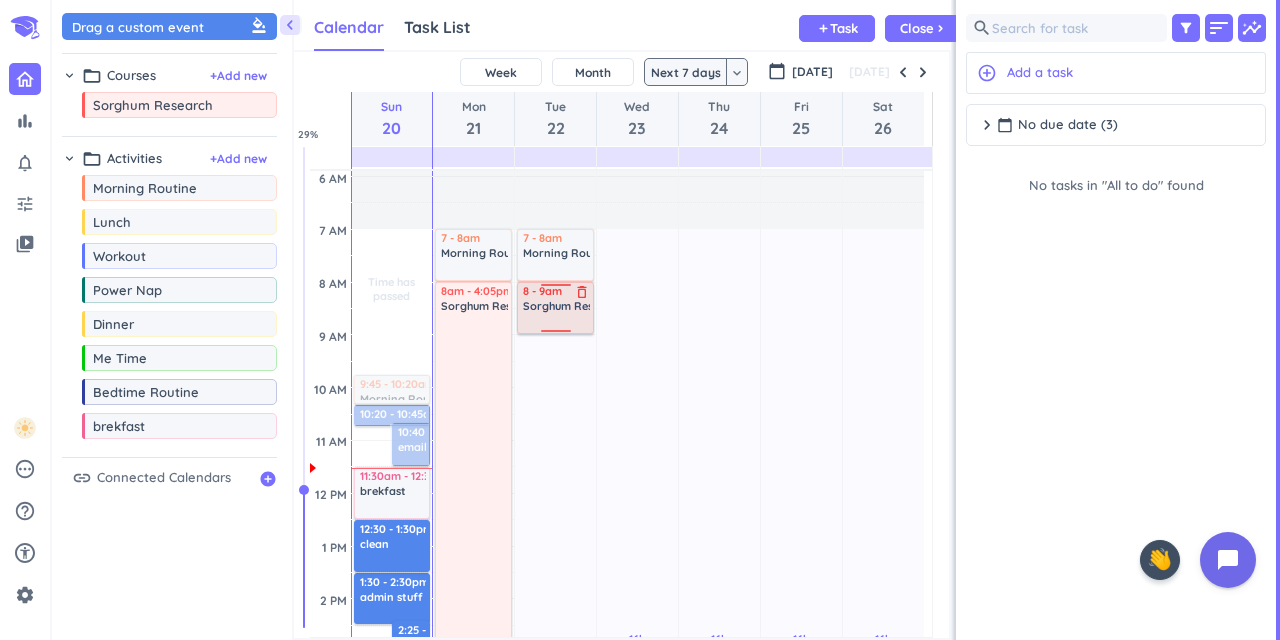 scroll, scrollTop: 200, scrollLeft: 0, axis: vertical 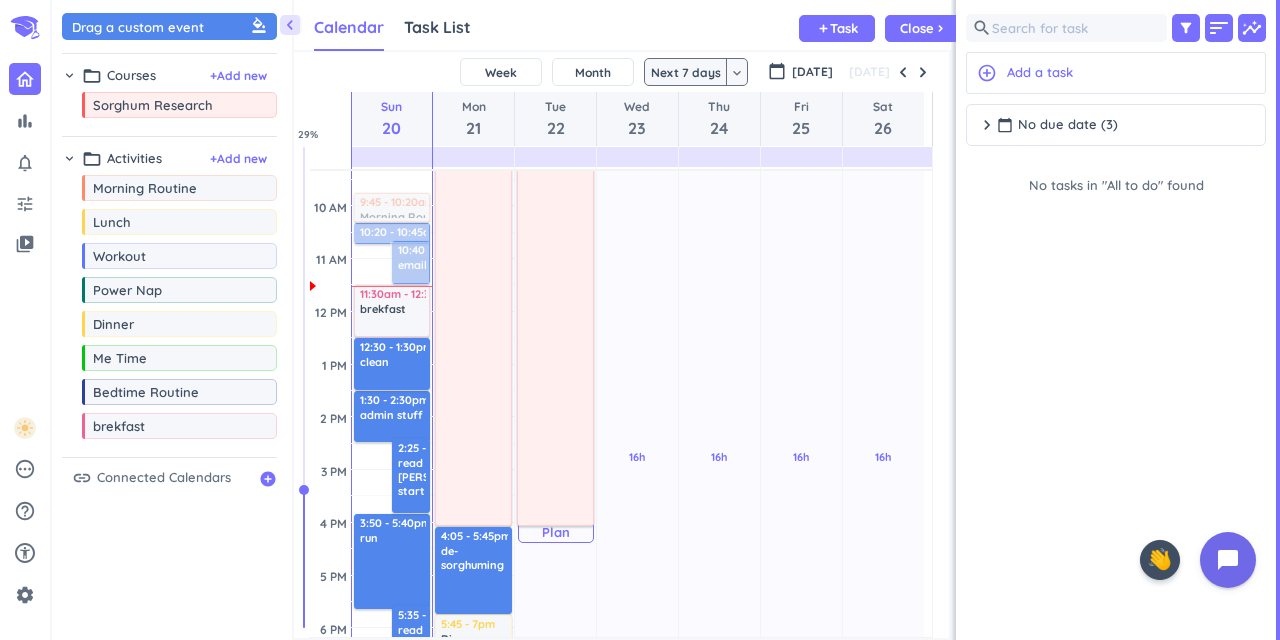 drag, startPoint x: 559, startPoint y: 236, endPoint x: 565, endPoint y: 528, distance: 292.06165 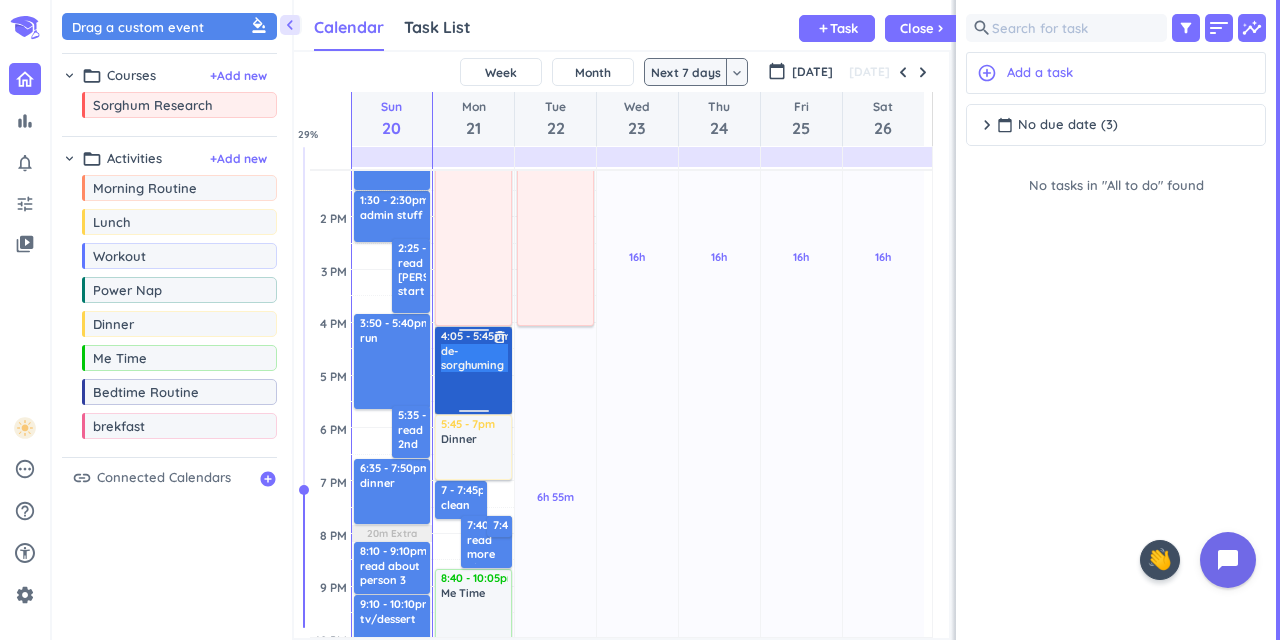 drag, startPoint x: 458, startPoint y: 347, endPoint x: 447, endPoint y: 380, distance: 34.785053 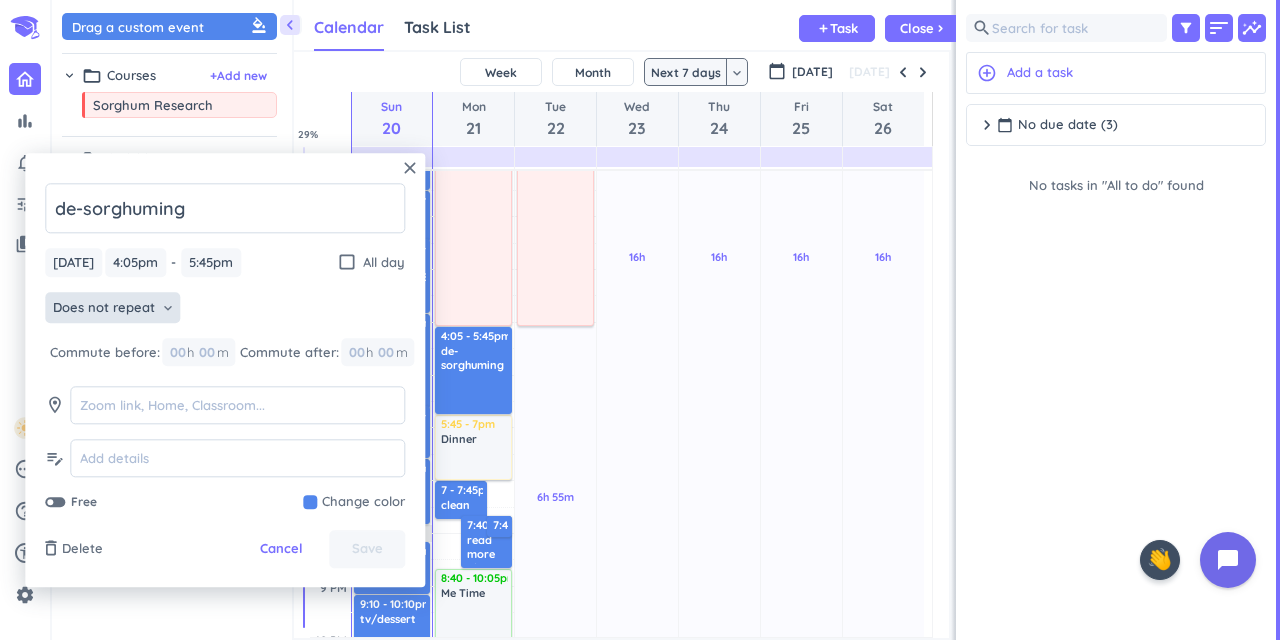 click on "Does not repeat" at bounding box center [104, 308] 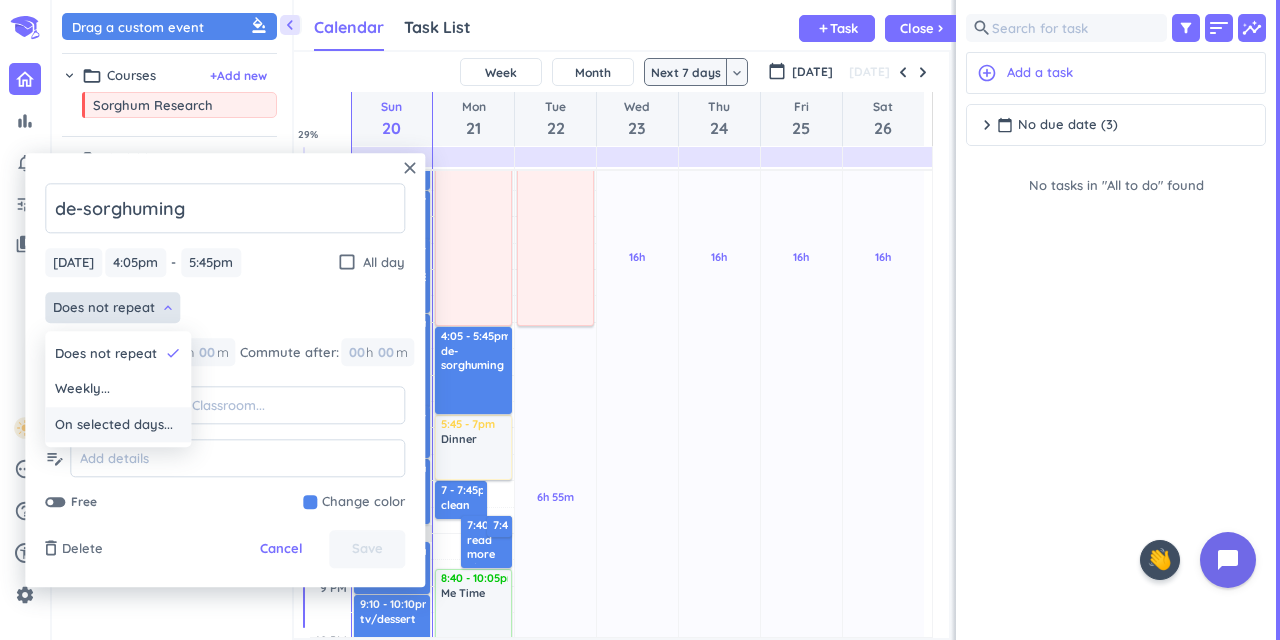 click on "On selected days..." at bounding box center [114, 425] 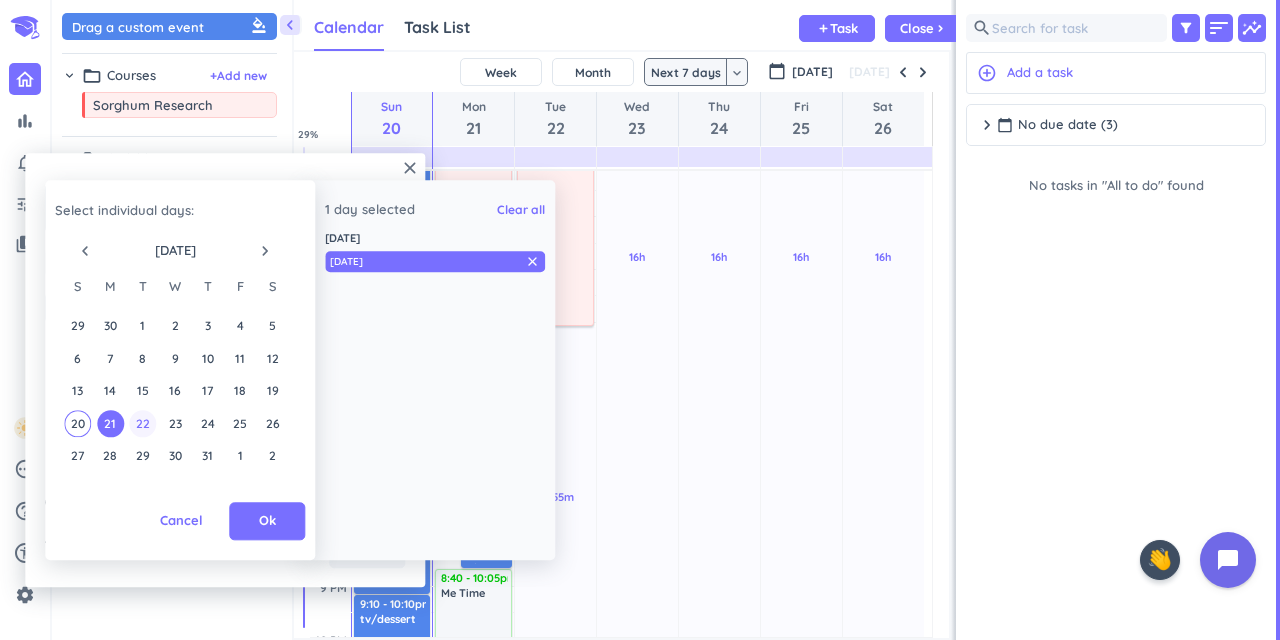 click on "22" at bounding box center [142, 423] 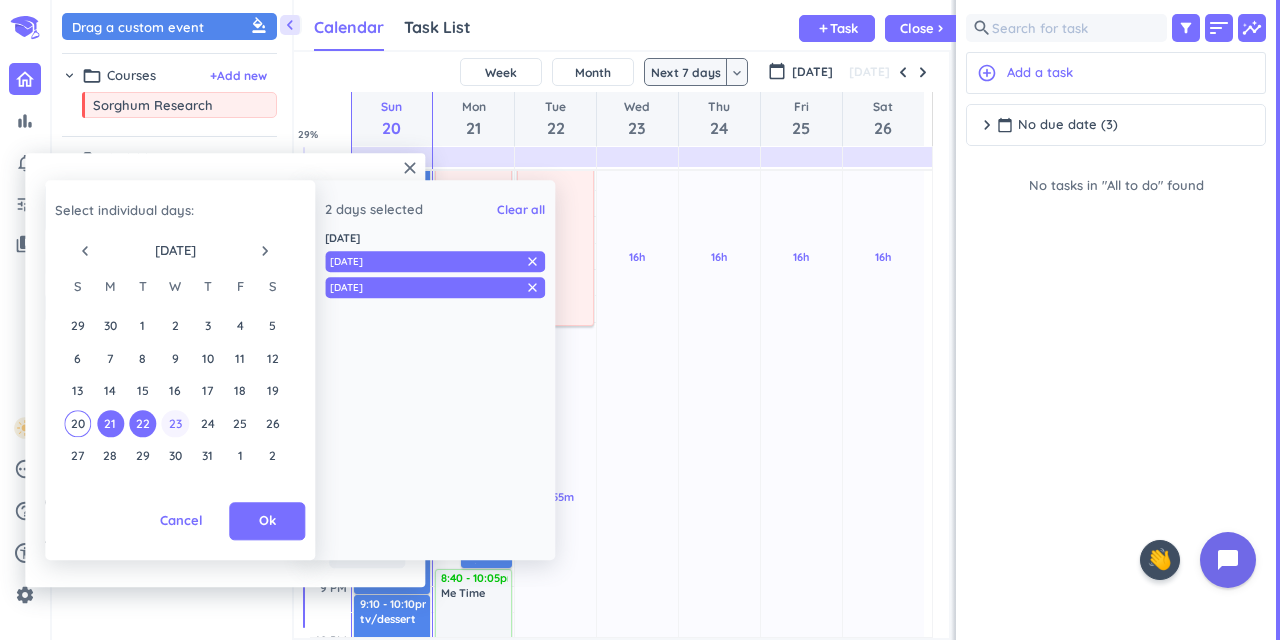 click on "23" at bounding box center (175, 423) 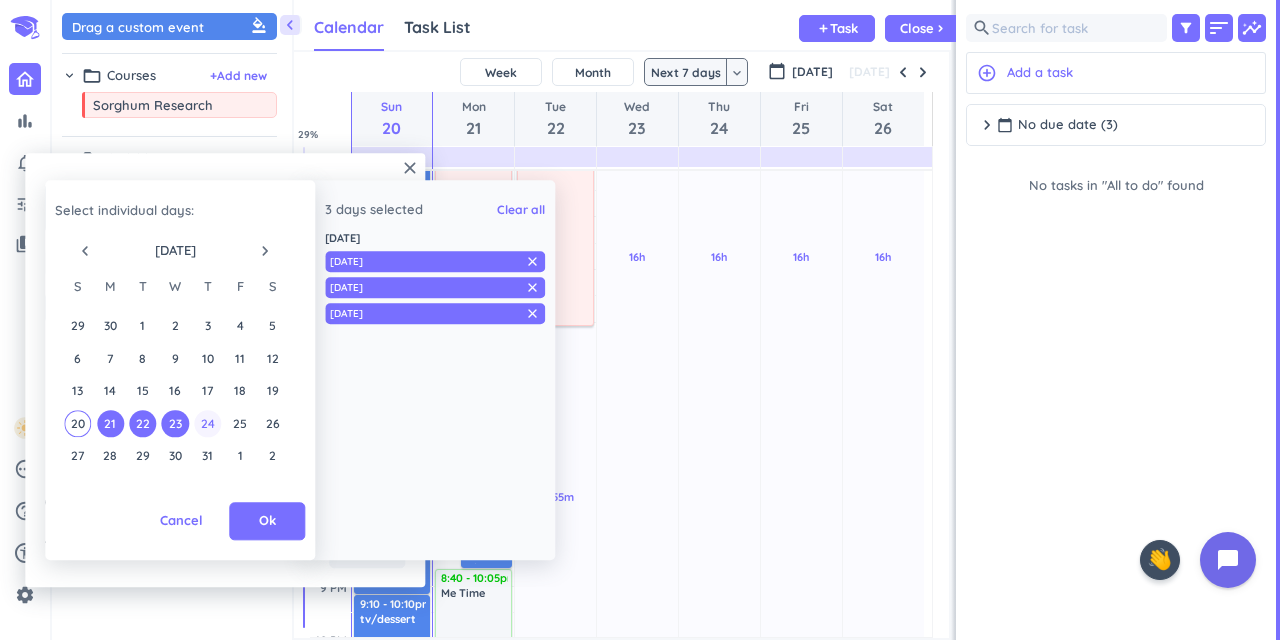 click on "24" at bounding box center [207, 423] 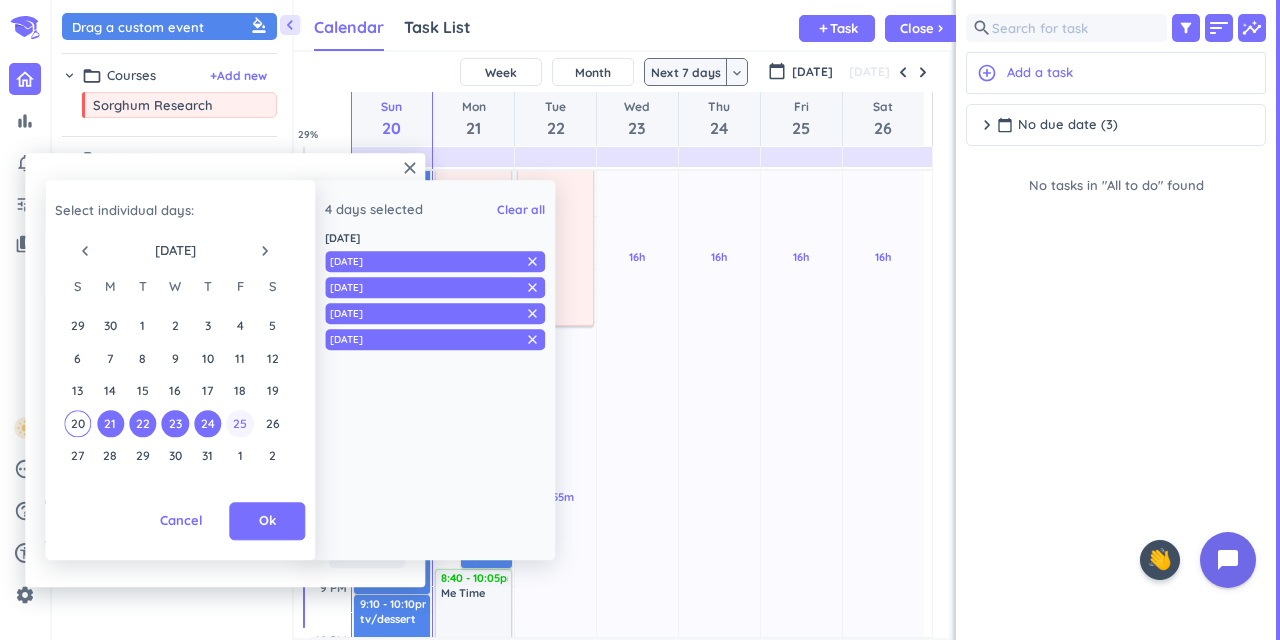 click on "25" at bounding box center [240, 423] 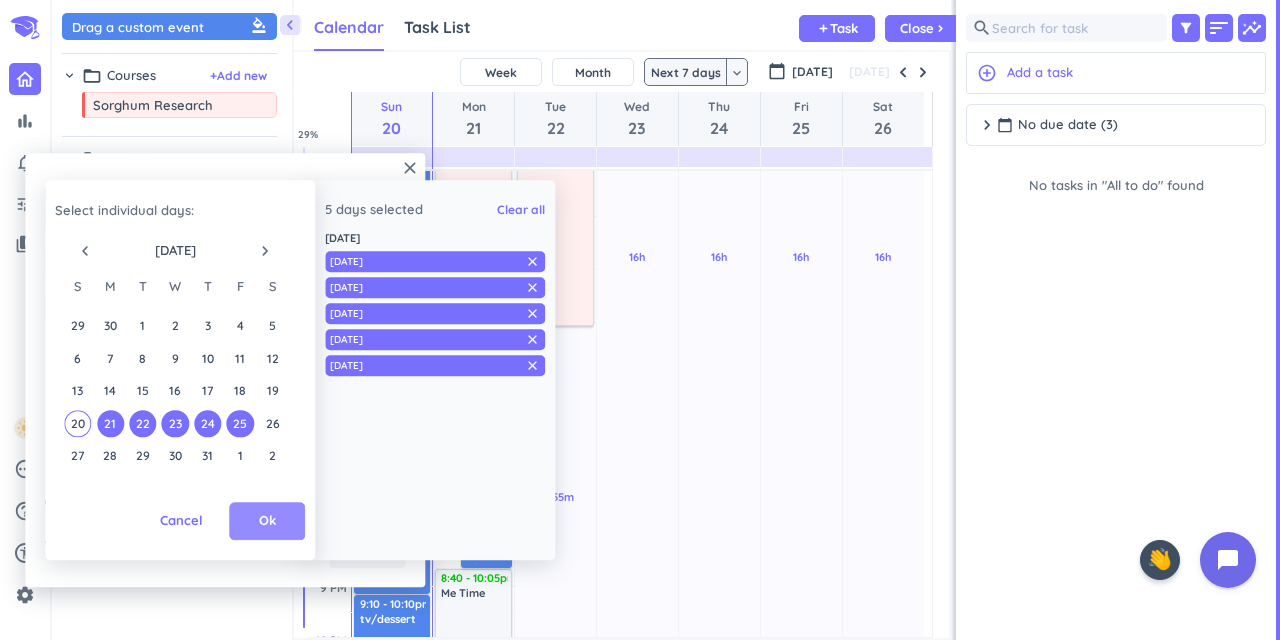 click on "Ok" at bounding box center [267, 522] 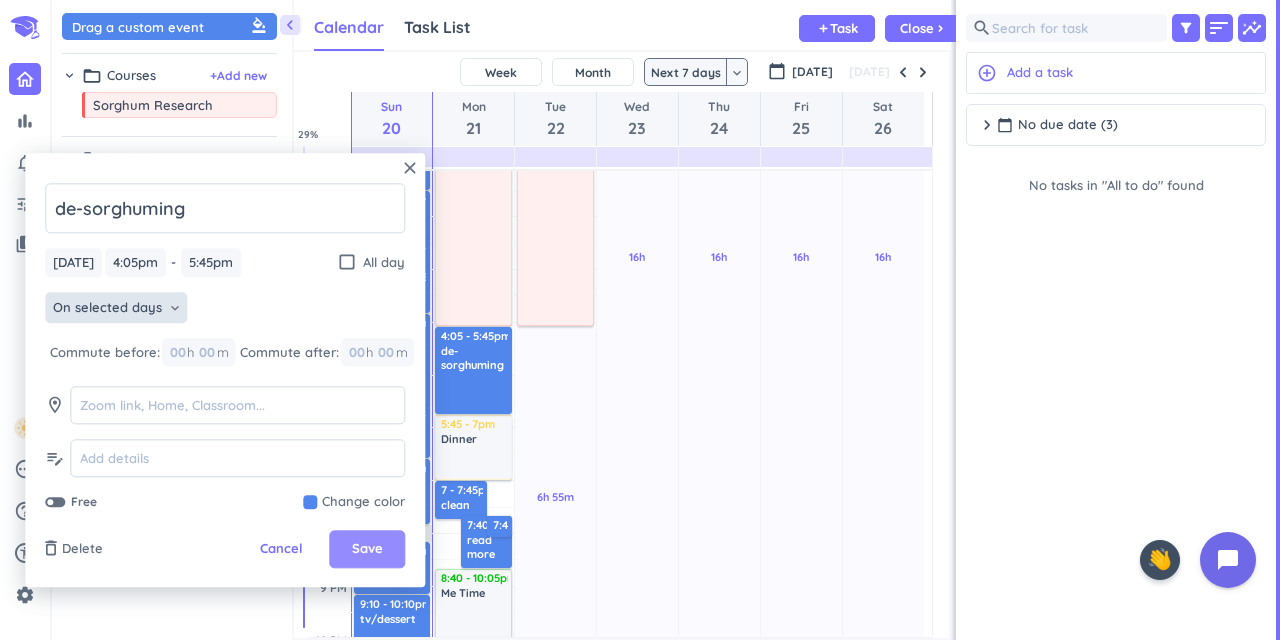 click on "Save" at bounding box center (367, 550) 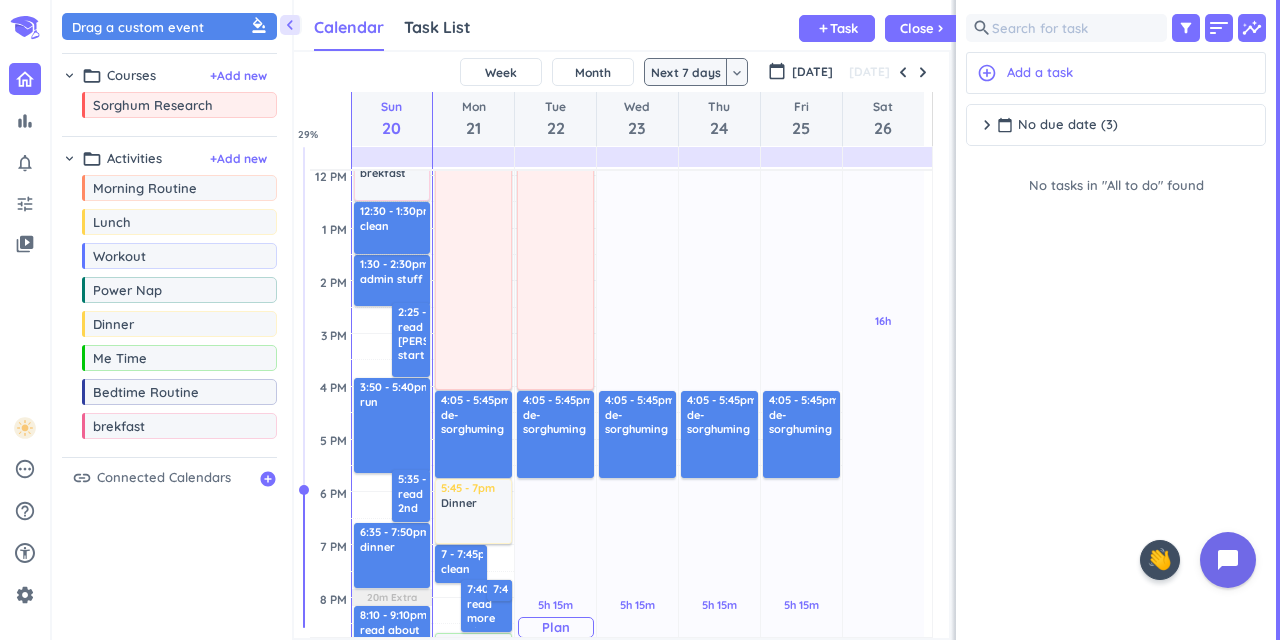 scroll, scrollTop: 382, scrollLeft: 0, axis: vertical 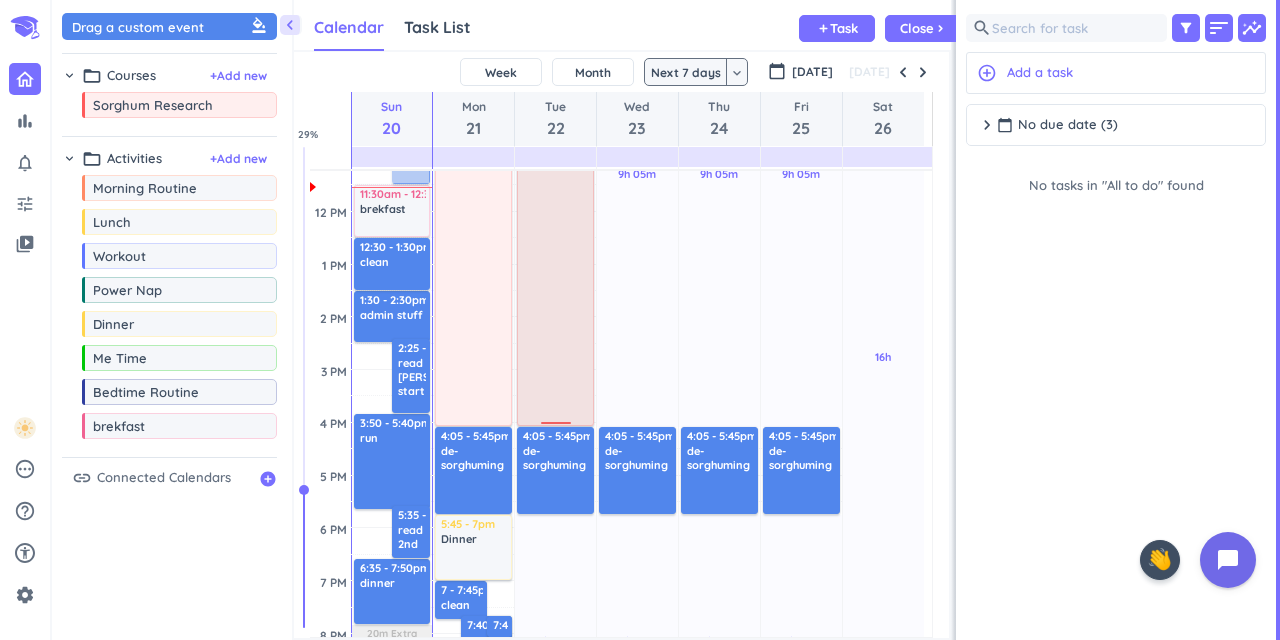 click at bounding box center [556, 227] 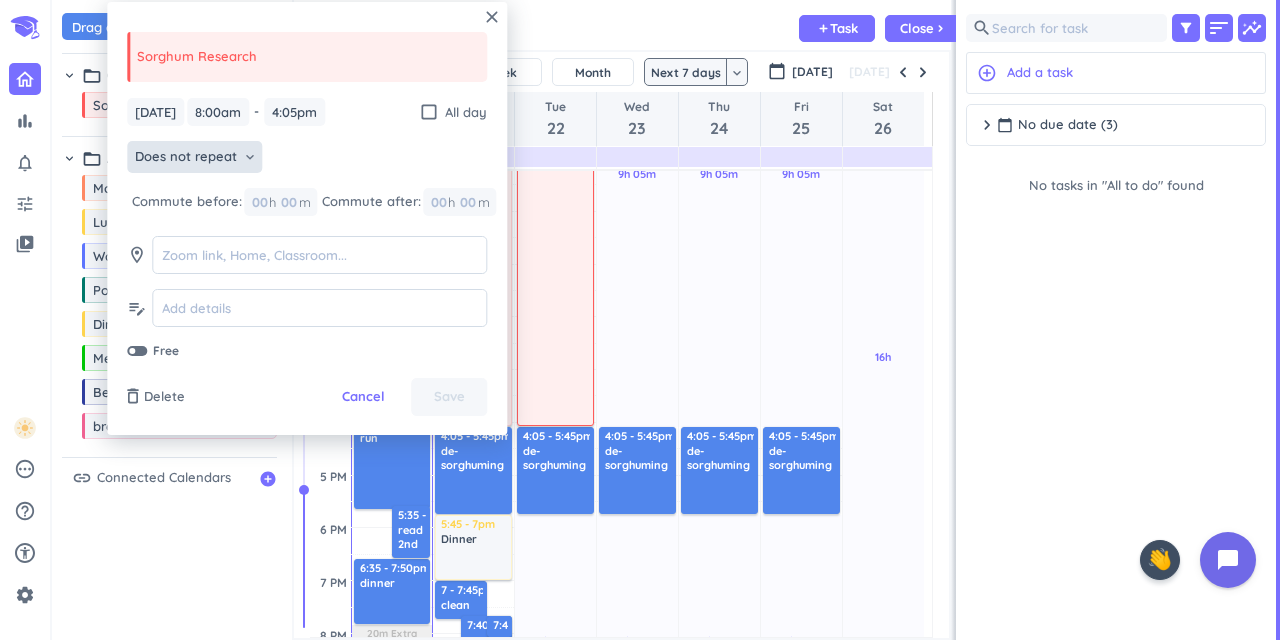 click on "Does not repeat keyboard_arrow_down" at bounding box center [194, 157] 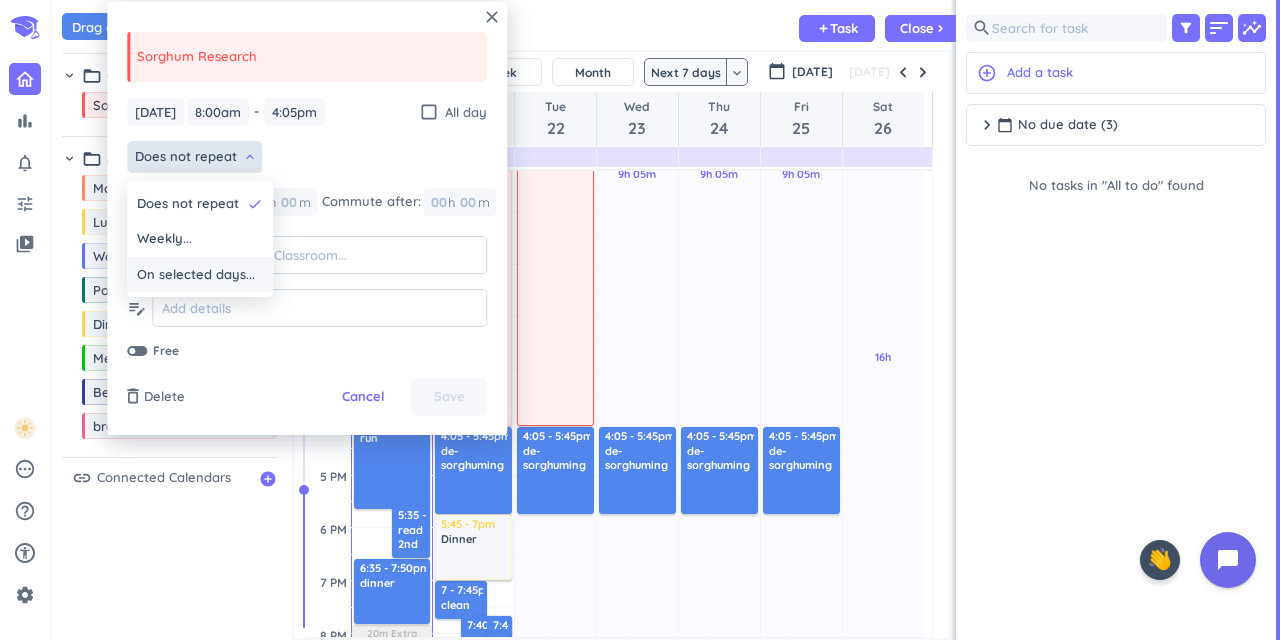 click on "On selected days..." at bounding box center (196, 275) 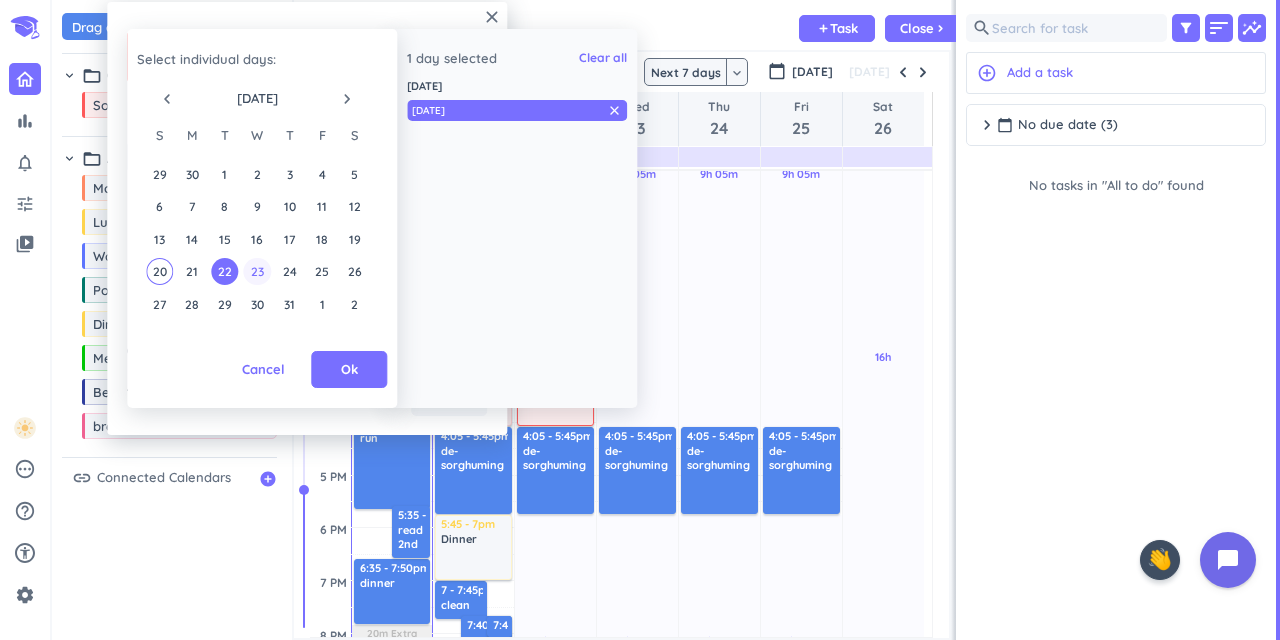 click on "23" at bounding box center [257, 271] 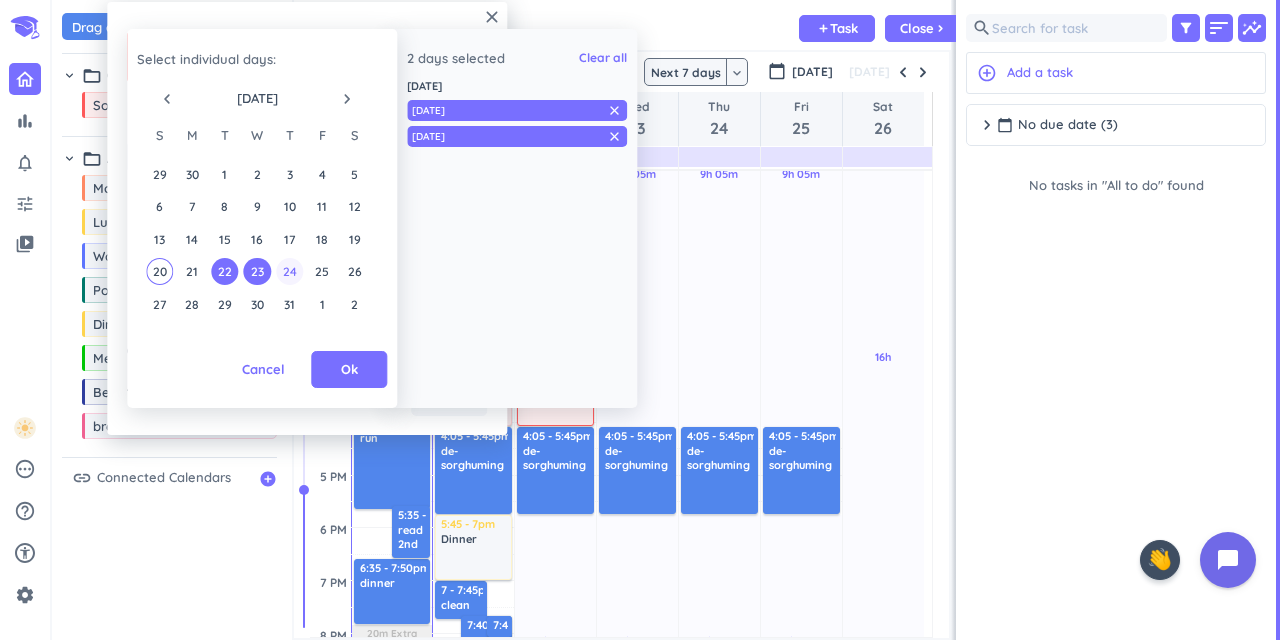 click on "24" at bounding box center (289, 271) 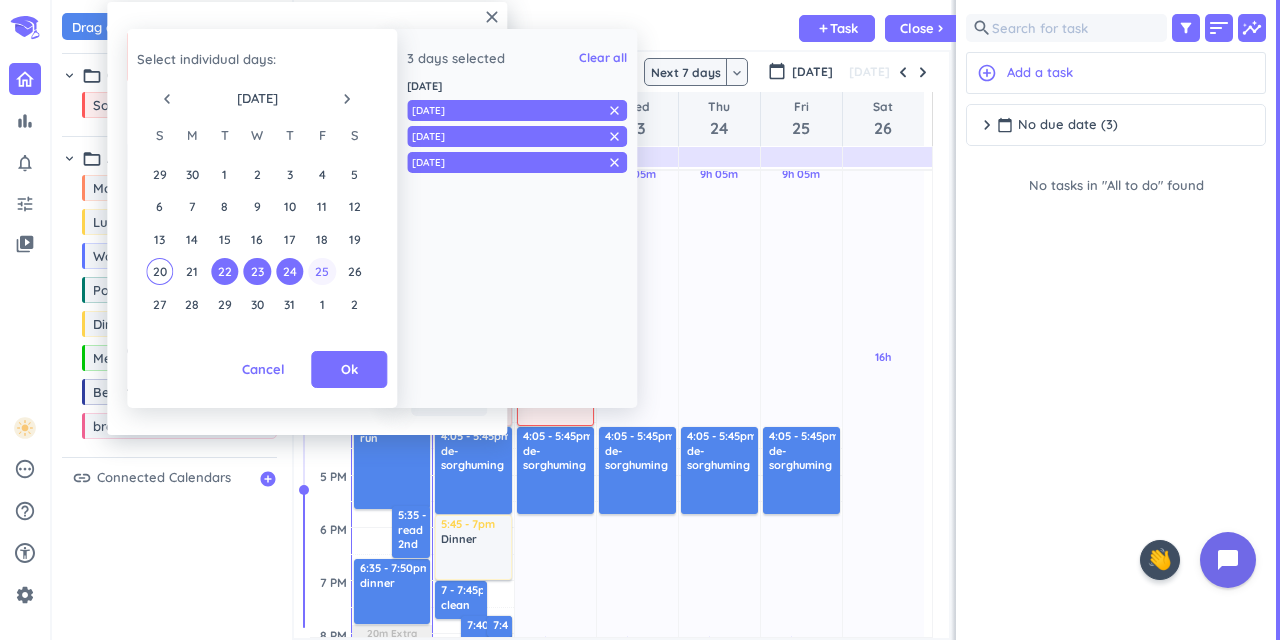 click on "25" at bounding box center (322, 271) 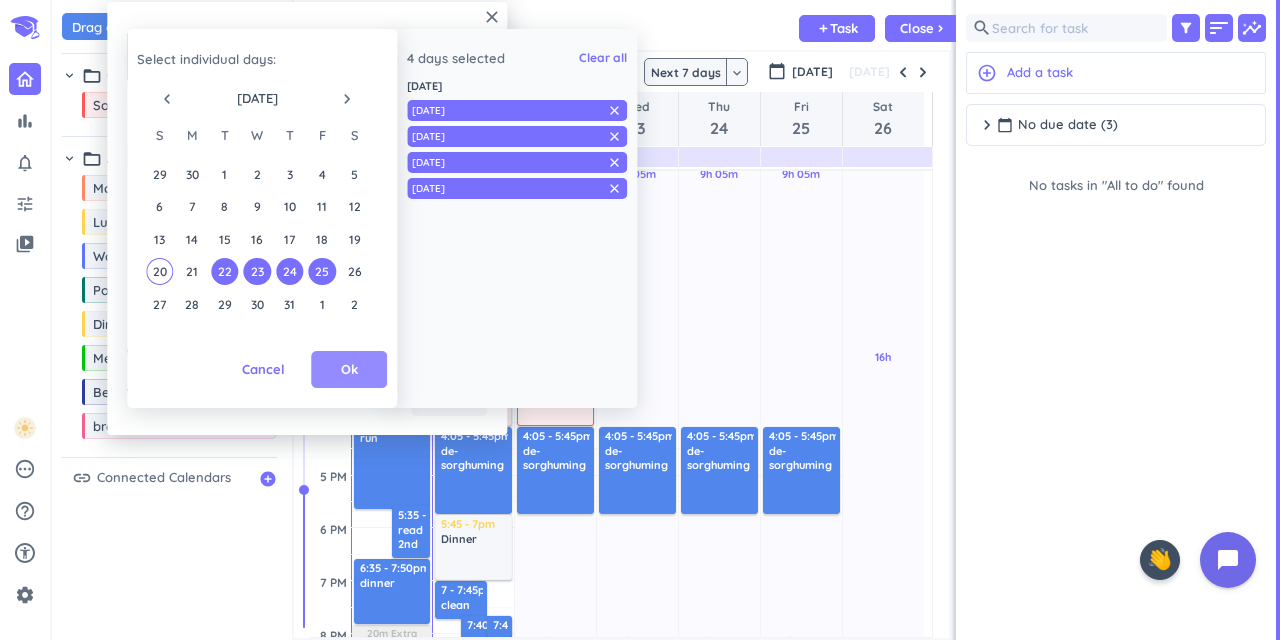 click on "Ok" at bounding box center [349, 370] 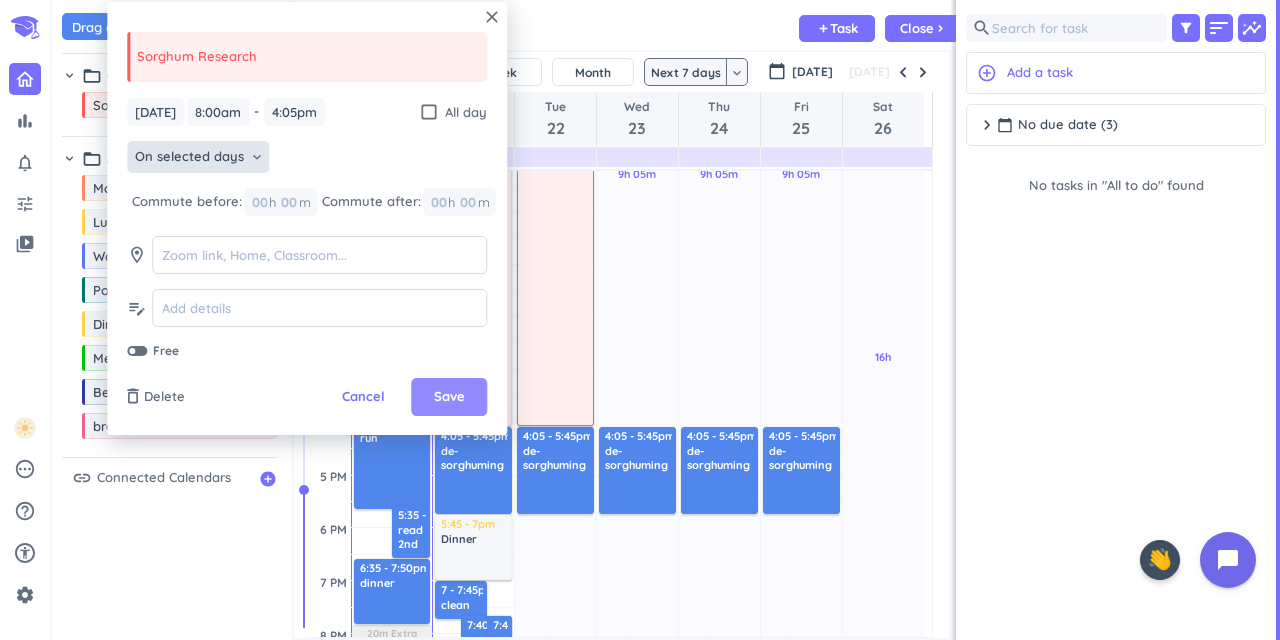 click on "Save" at bounding box center (449, 397) 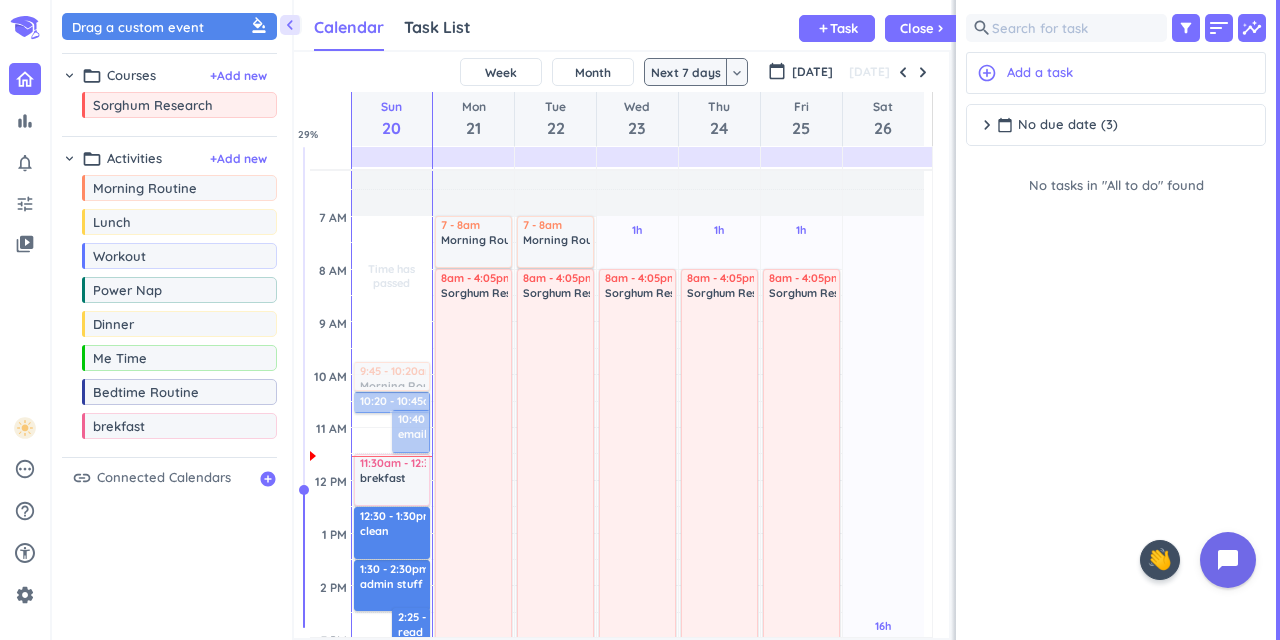 scroll, scrollTop: 0, scrollLeft: 0, axis: both 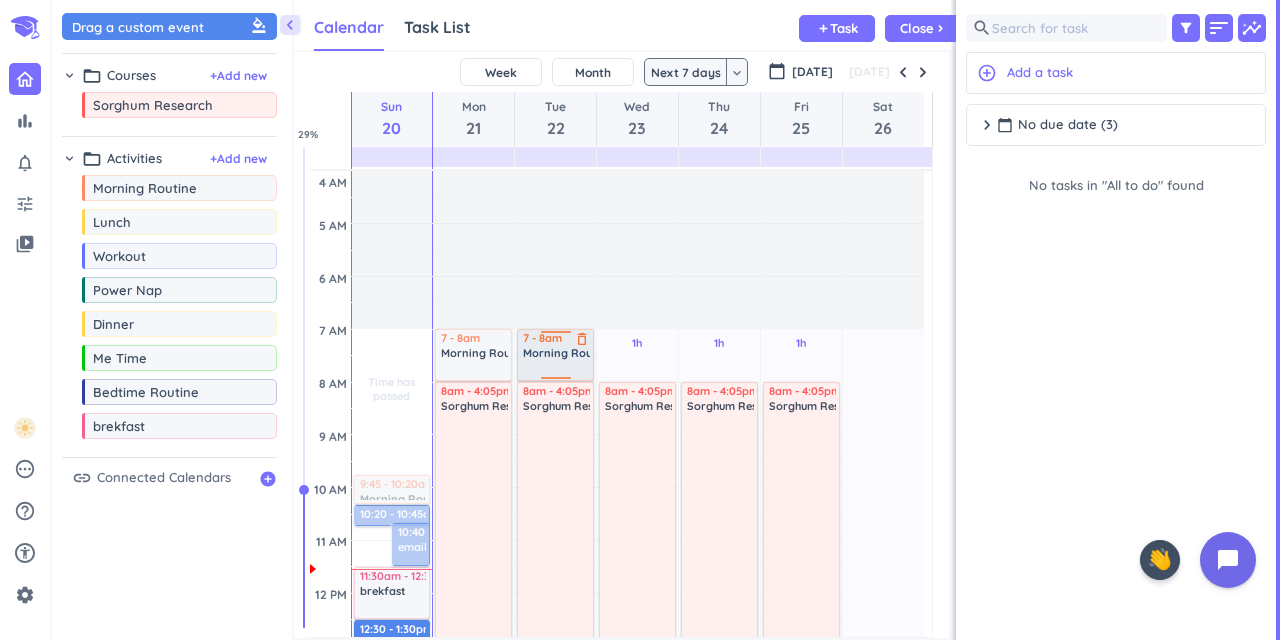 click on "7 - 8am Morning Routine delete_outline" at bounding box center (556, 354) 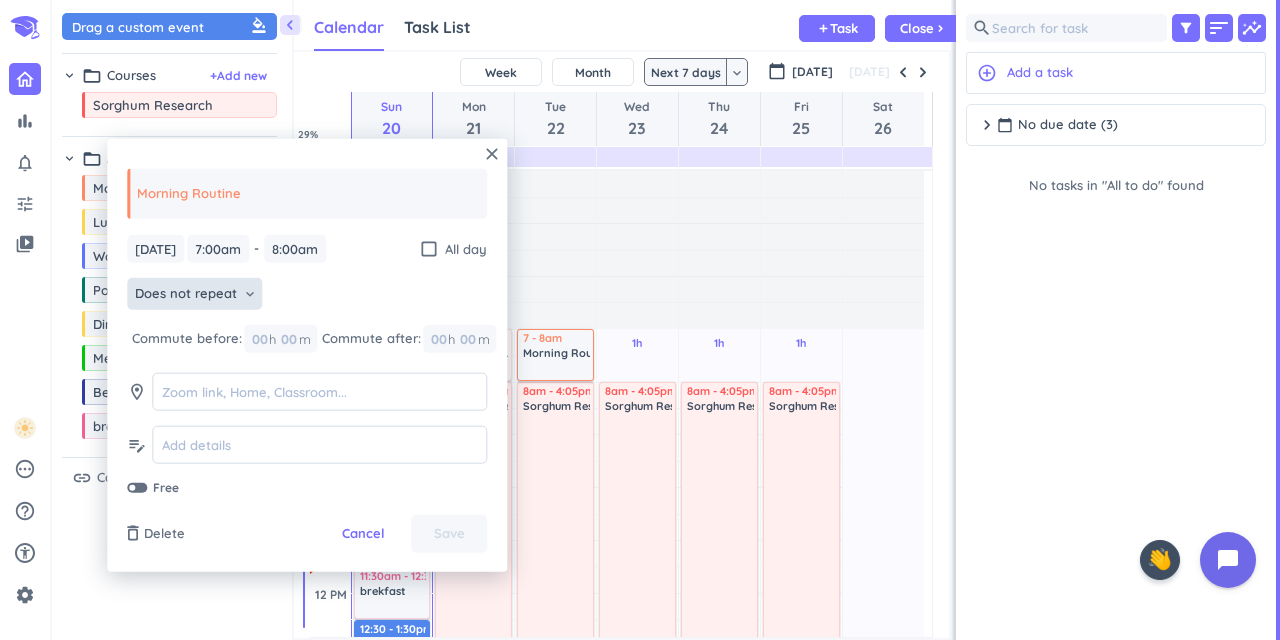 click on "Does not repeat" at bounding box center [186, 294] 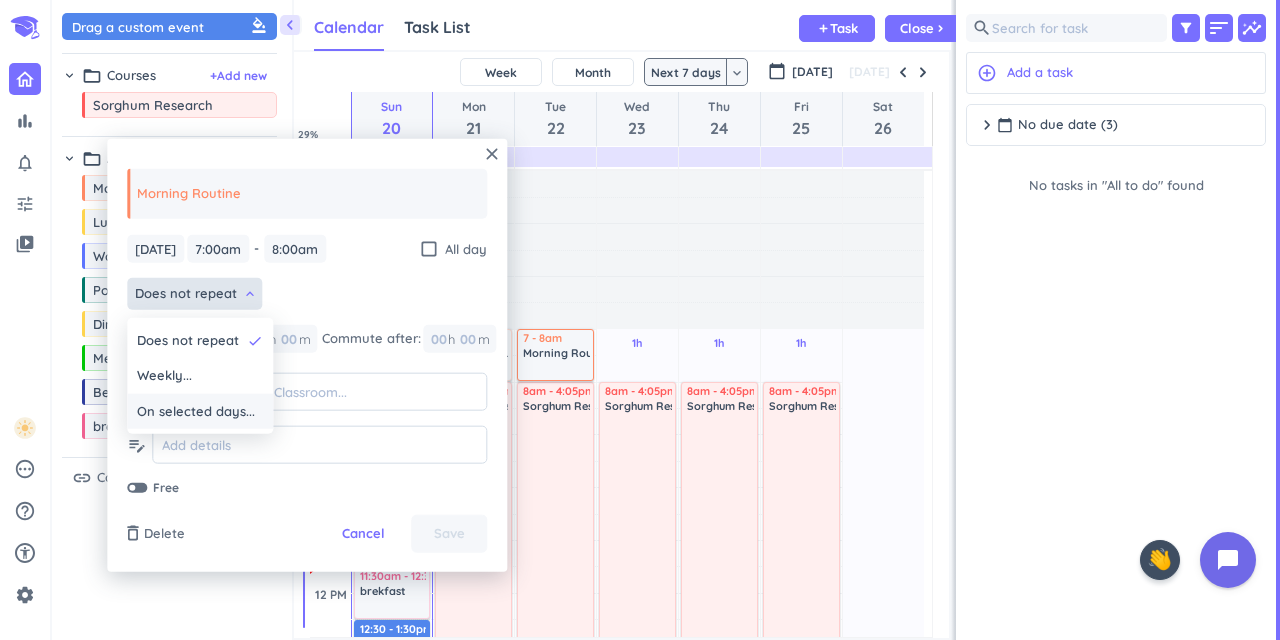 click on "On selected days..." at bounding box center [200, 412] 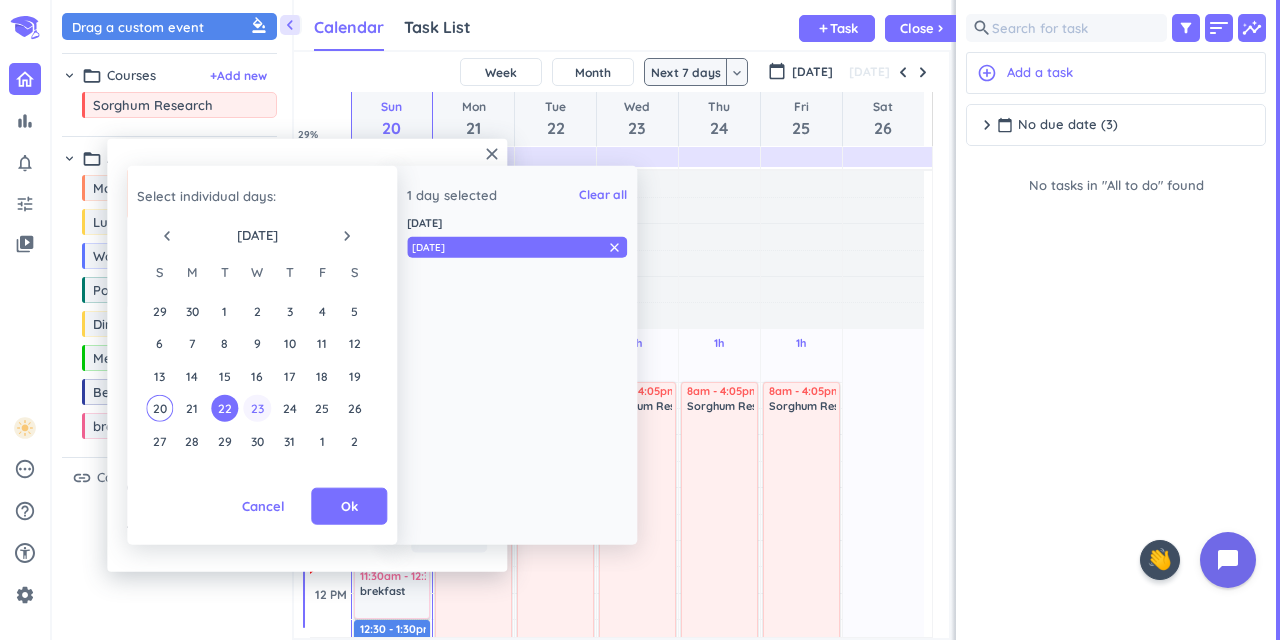 click on "23" at bounding box center [257, 408] 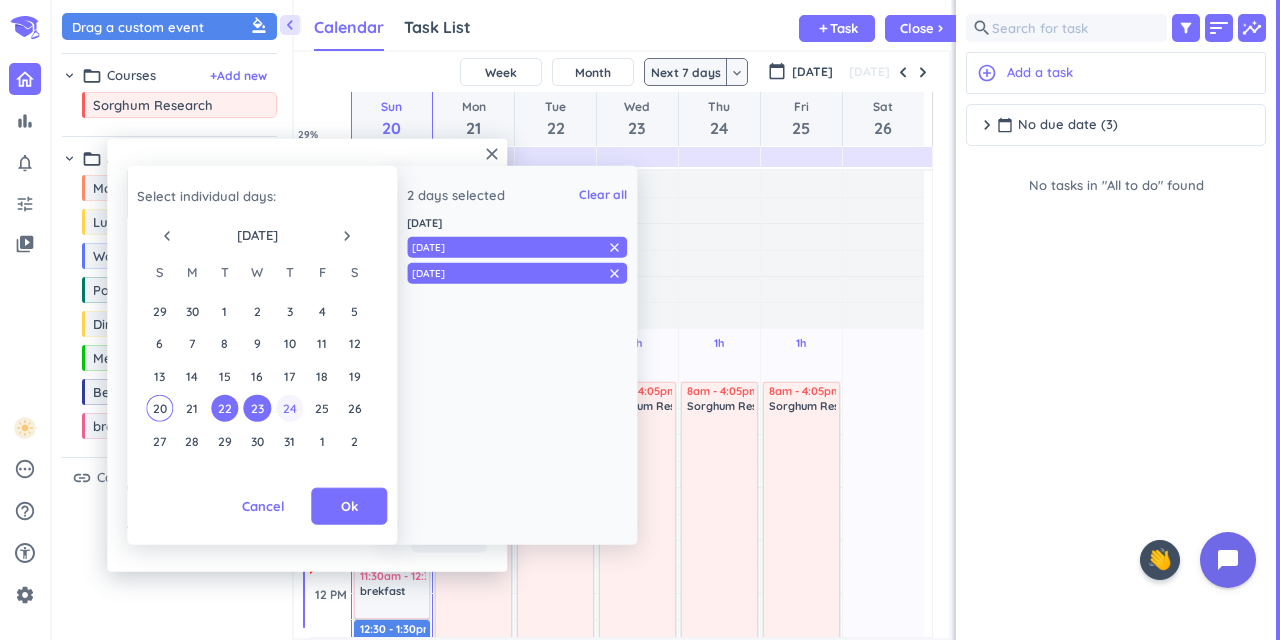 click on "24" at bounding box center (289, 408) 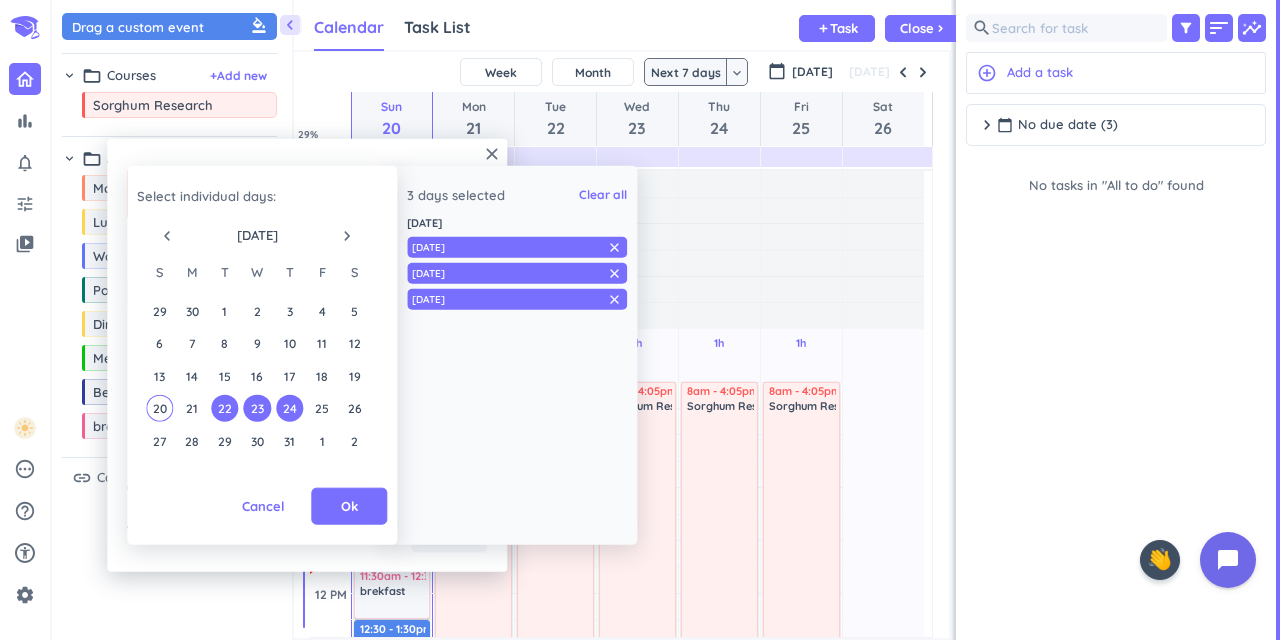 click on "20 21 22 23 24 25 26" at bounding box center [257, 408] 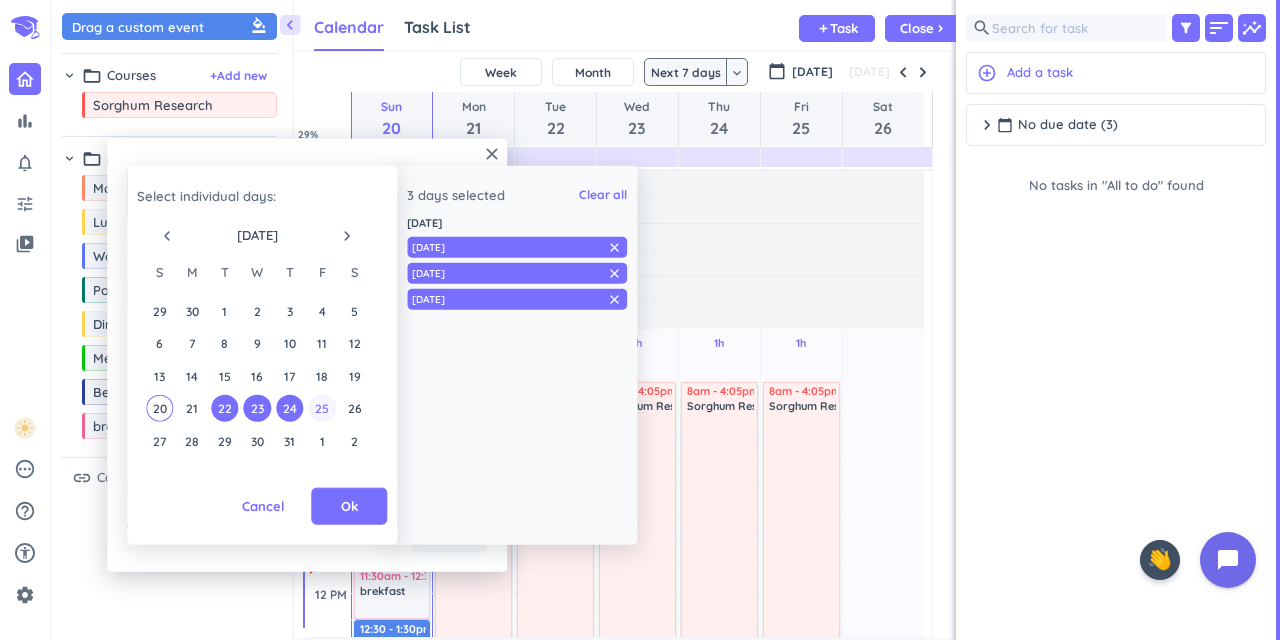 click on "25" at bounding box center (322, 408) 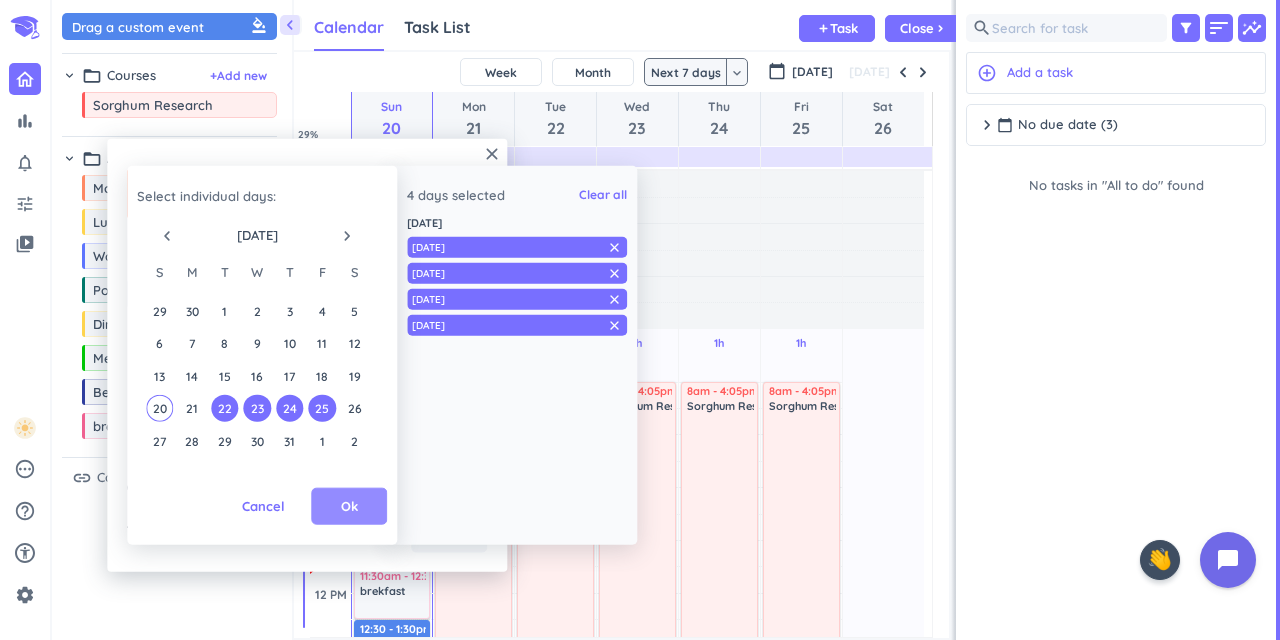 click on "Ok" at bounding box center [349, 506] 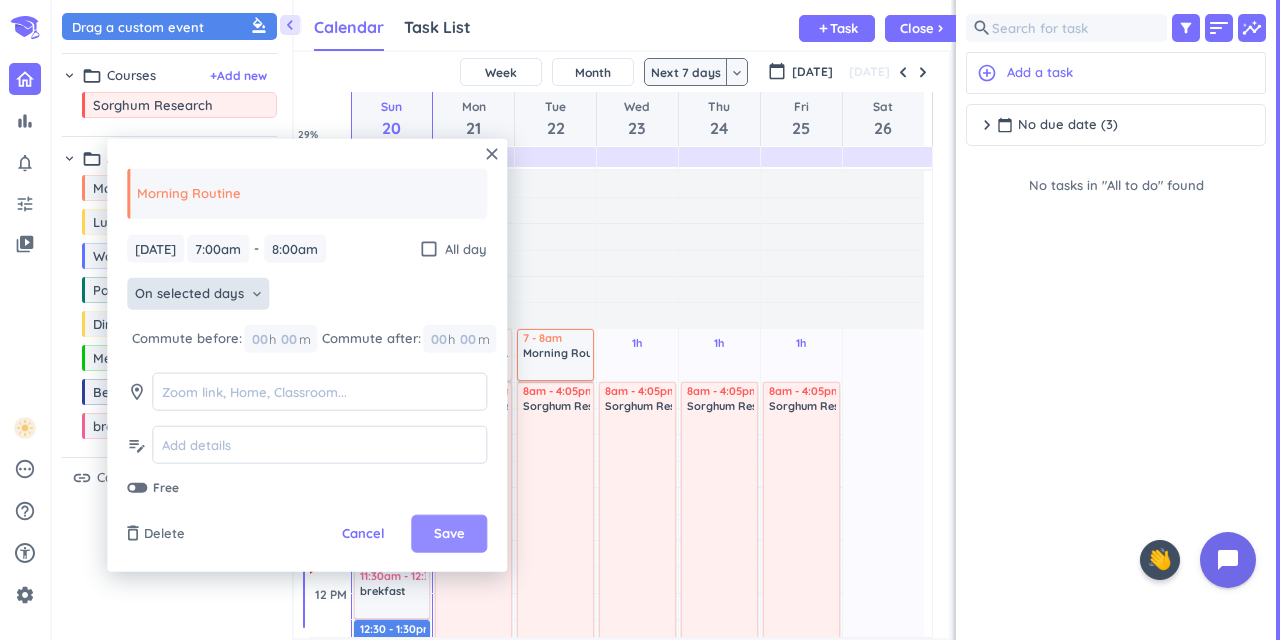 click on "Save" at bounding box center (449, 534) 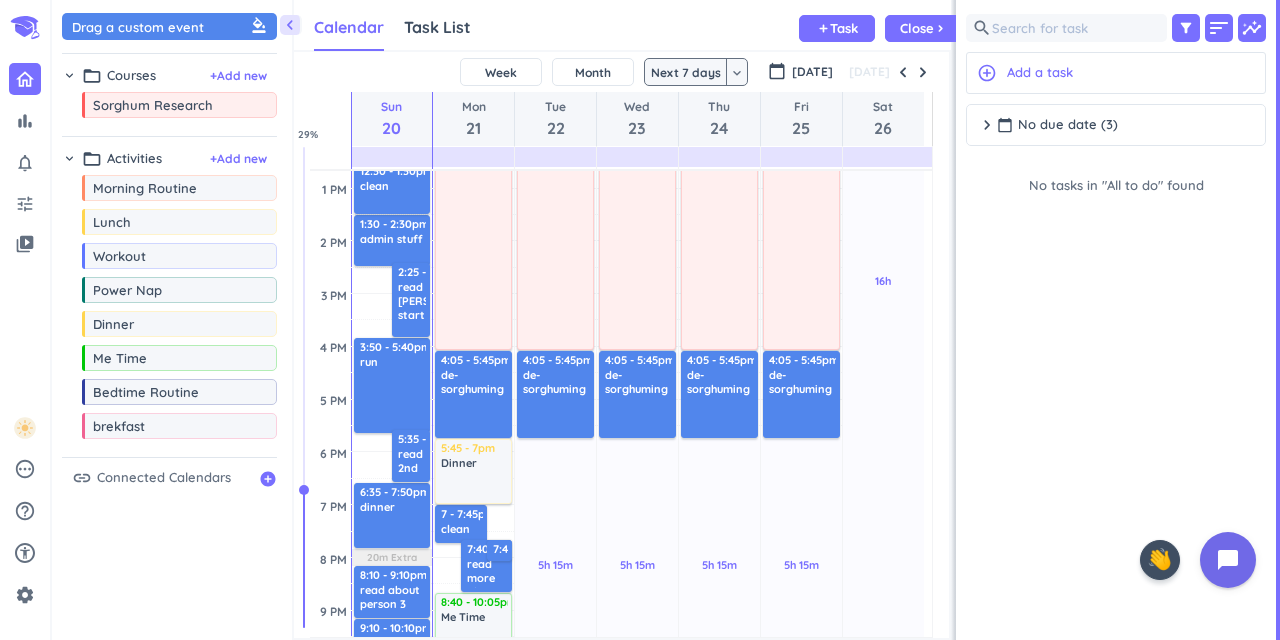 scroll, scrollTop: 500, scrollLeft: 0, axis: vertical 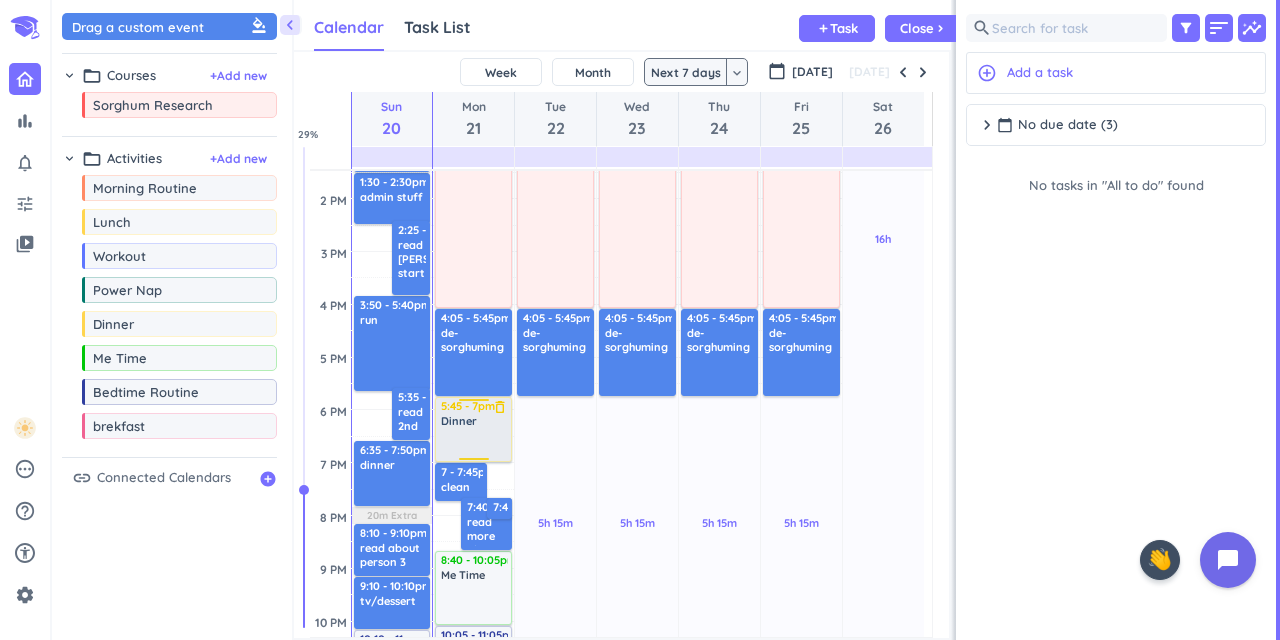 click on "Dinner delete_outline" at bounding box center [474, 436] 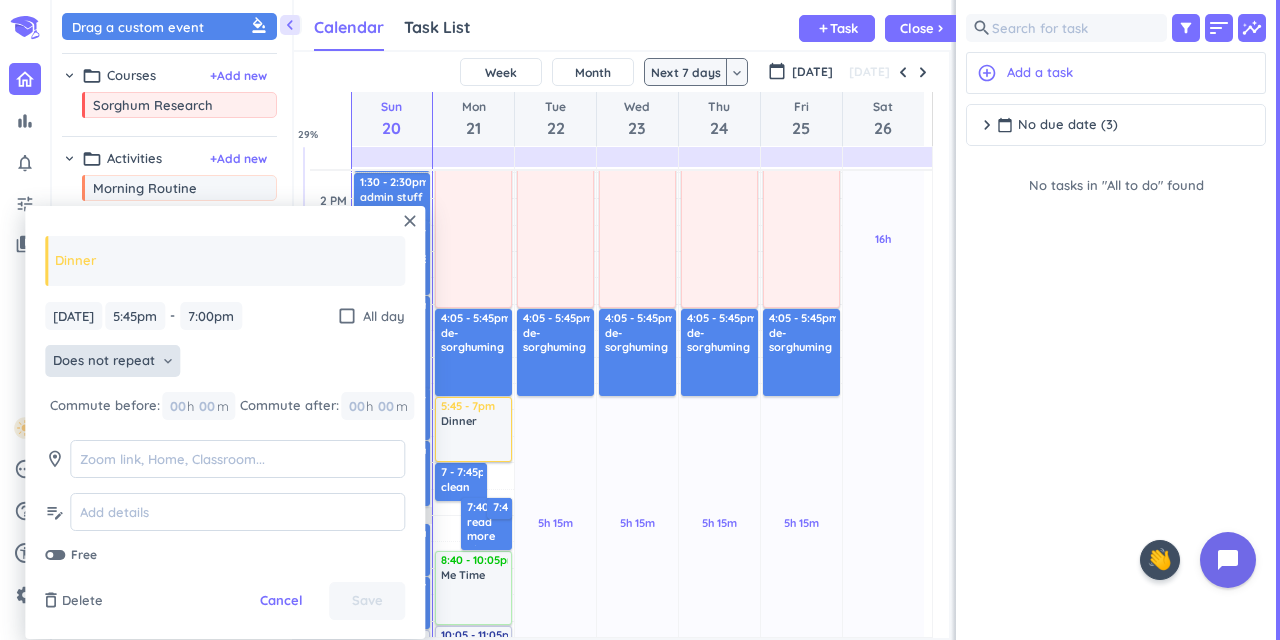 click on "keyboard_arrow_down" at bounding box center [168, 361] 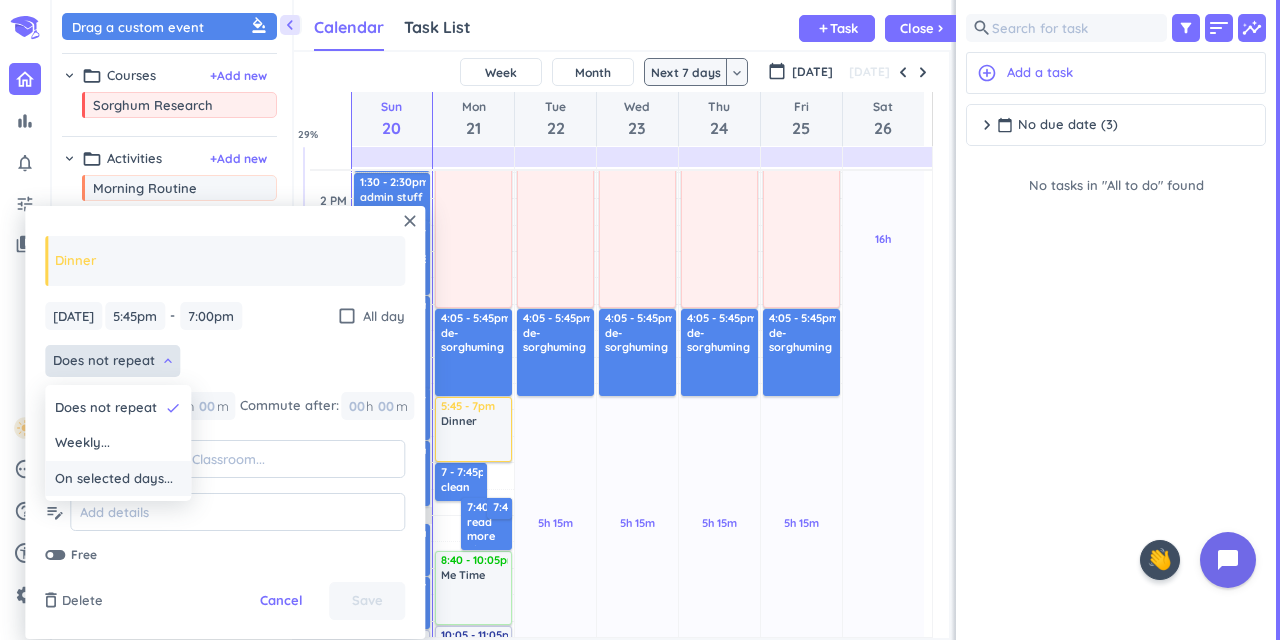 click on "On selected days..." at bounding box center (114, 479) 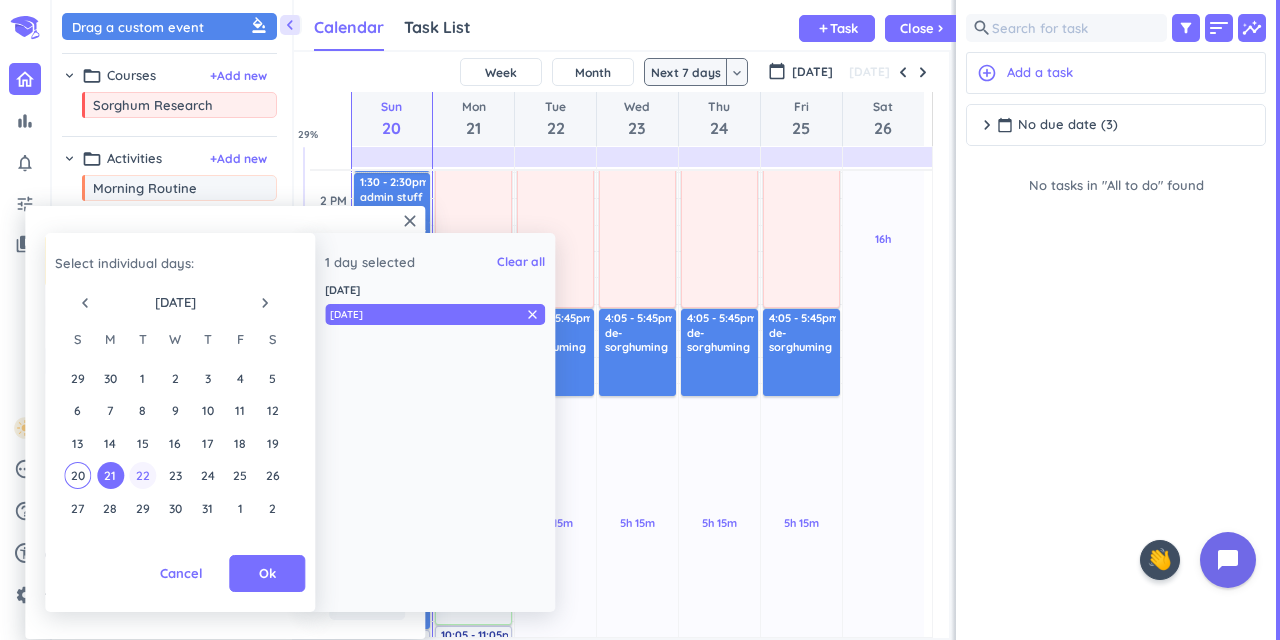 click on "22" at bounding box center [142, 475] 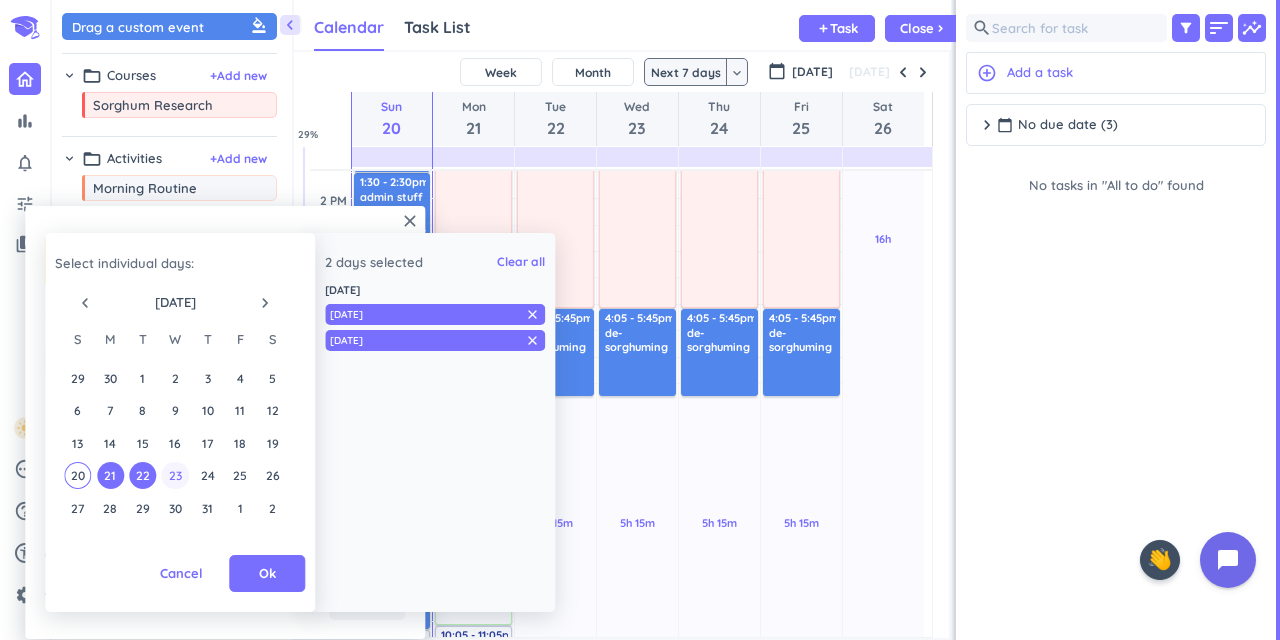 click on "23" at bounding box center (175, 475) 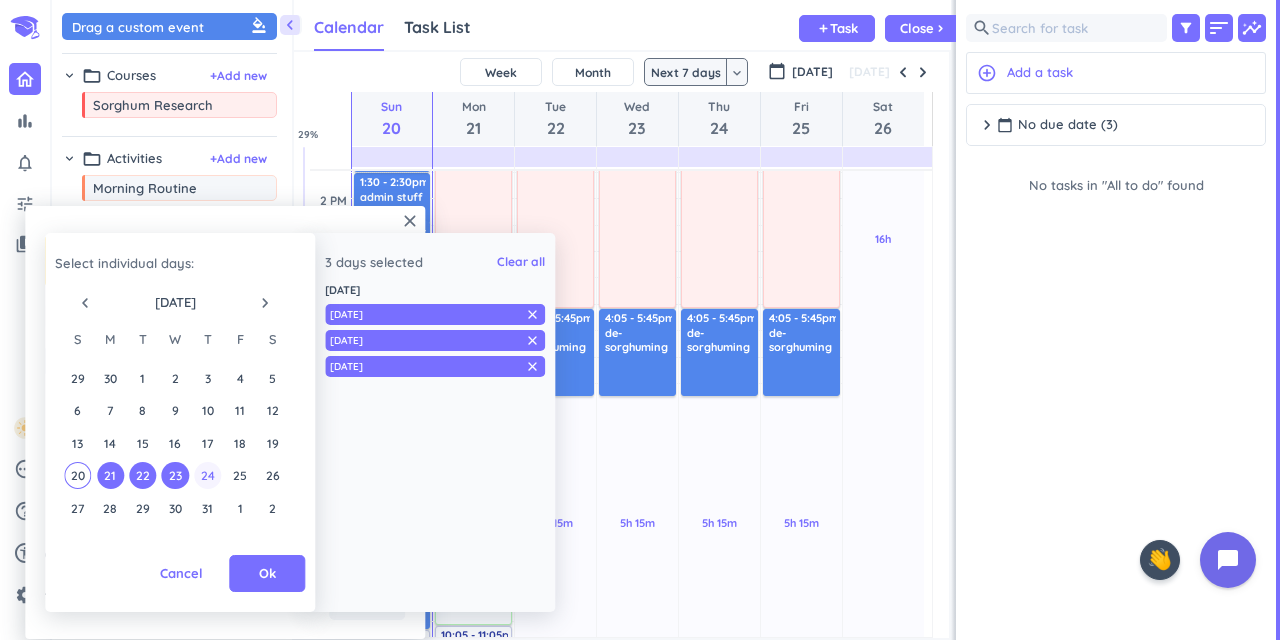 click on "24" at bounding box center (207, 475) 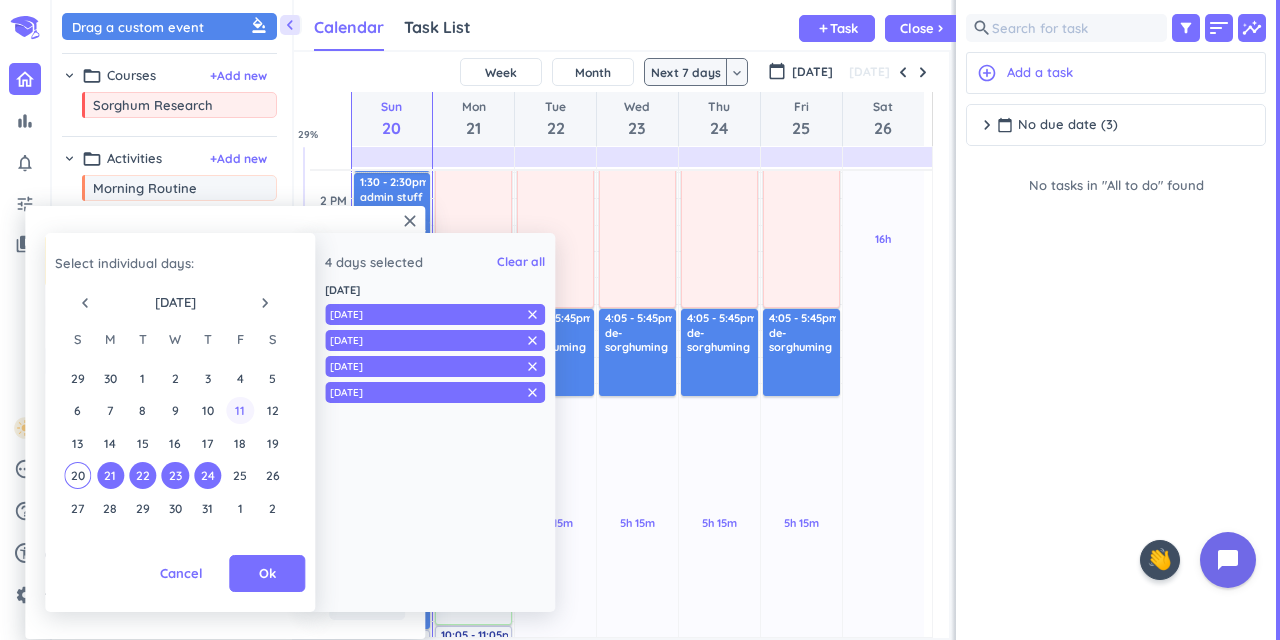 drag, startPoint x: 247, startPoint y: 565, endPoint x: 238, endPoint y: 417, distance: 148.27339 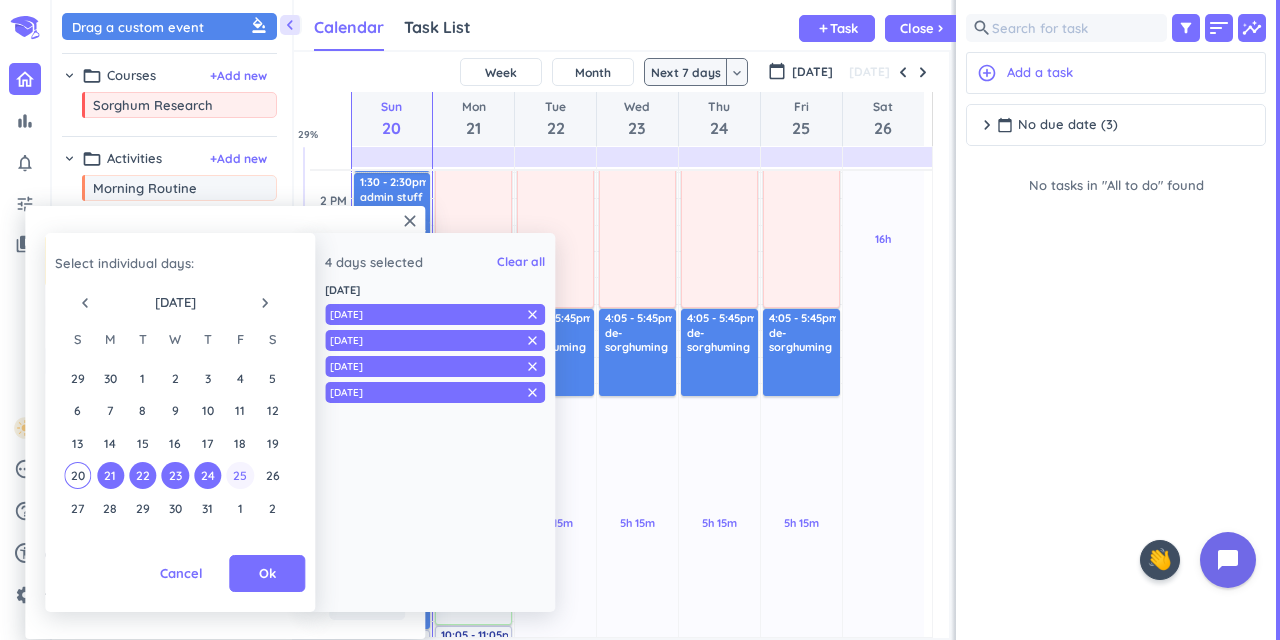 click on "25" at bounding box center [240, 475] 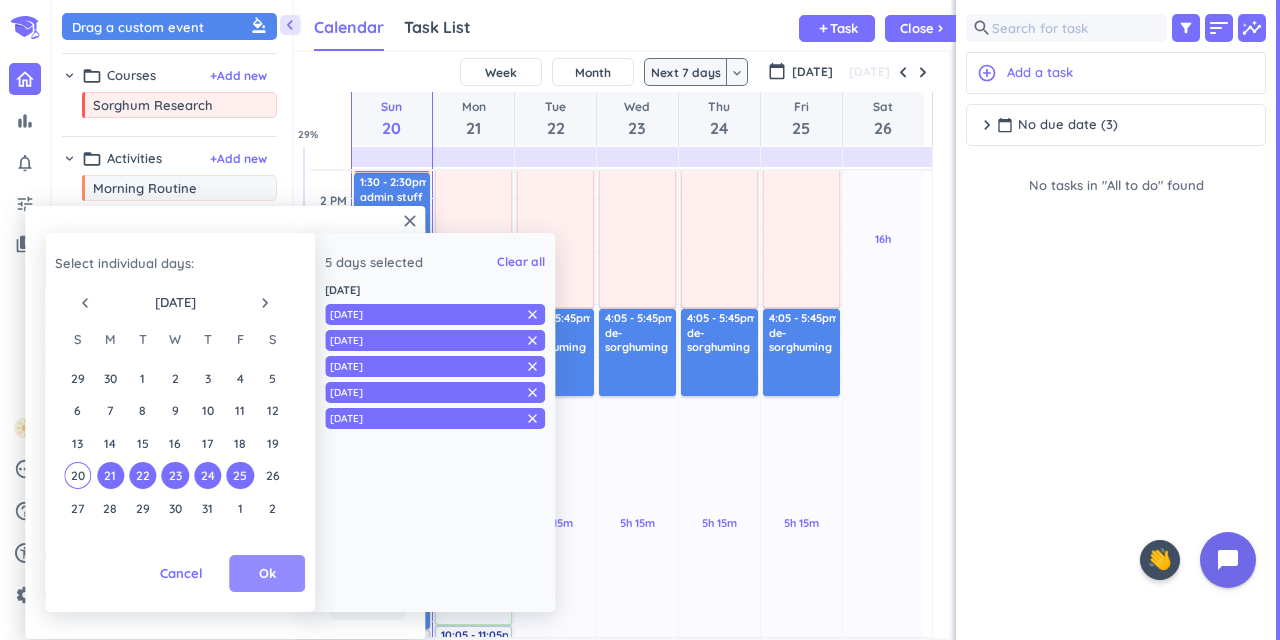 click on "Ok" at bounding box center [267, 574] 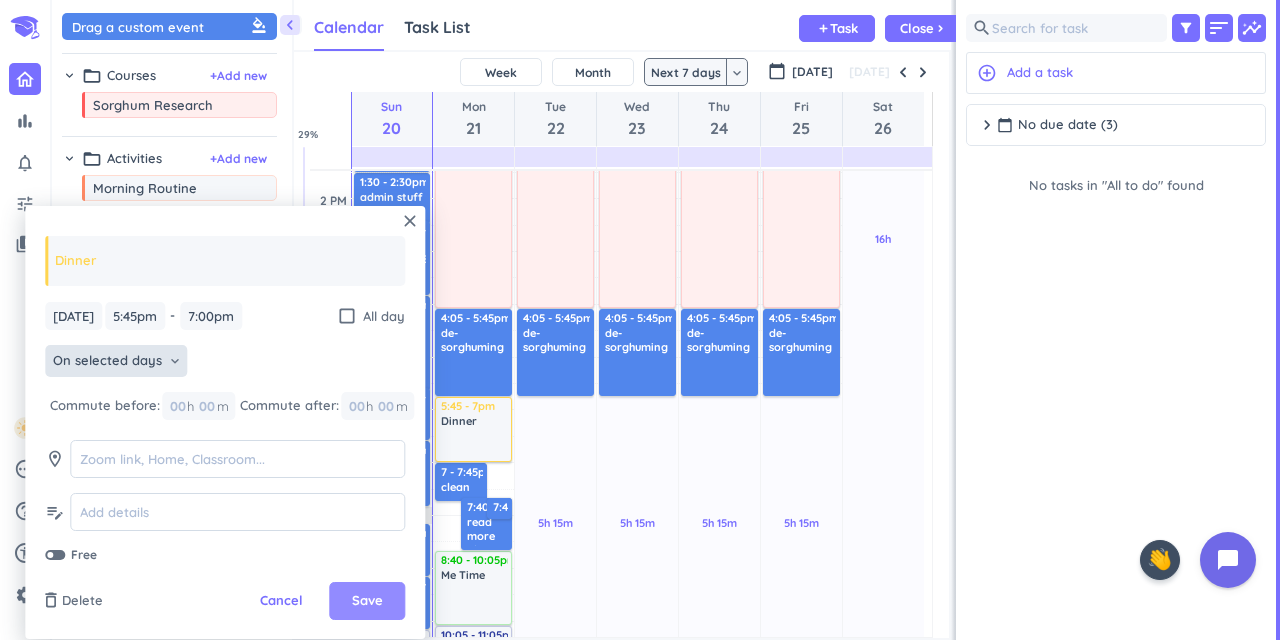 click on "Save" at bounding box center (367, 601) 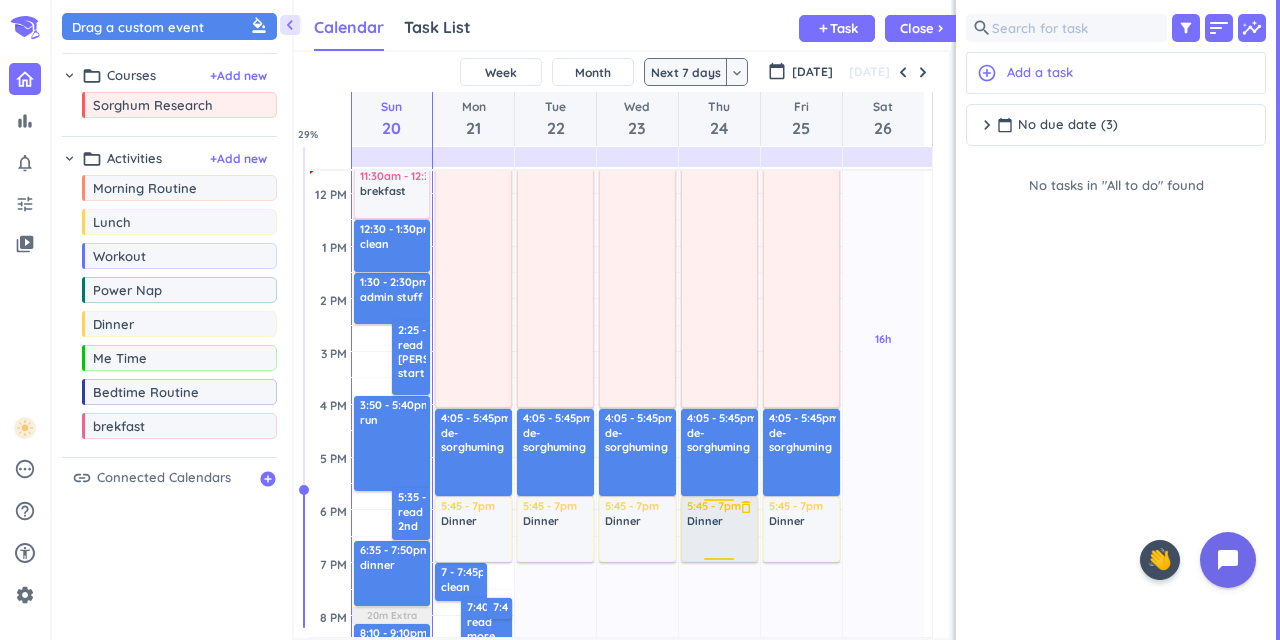 scroll, scrollTop: 500, scrollLeft: 0, axis: vertical 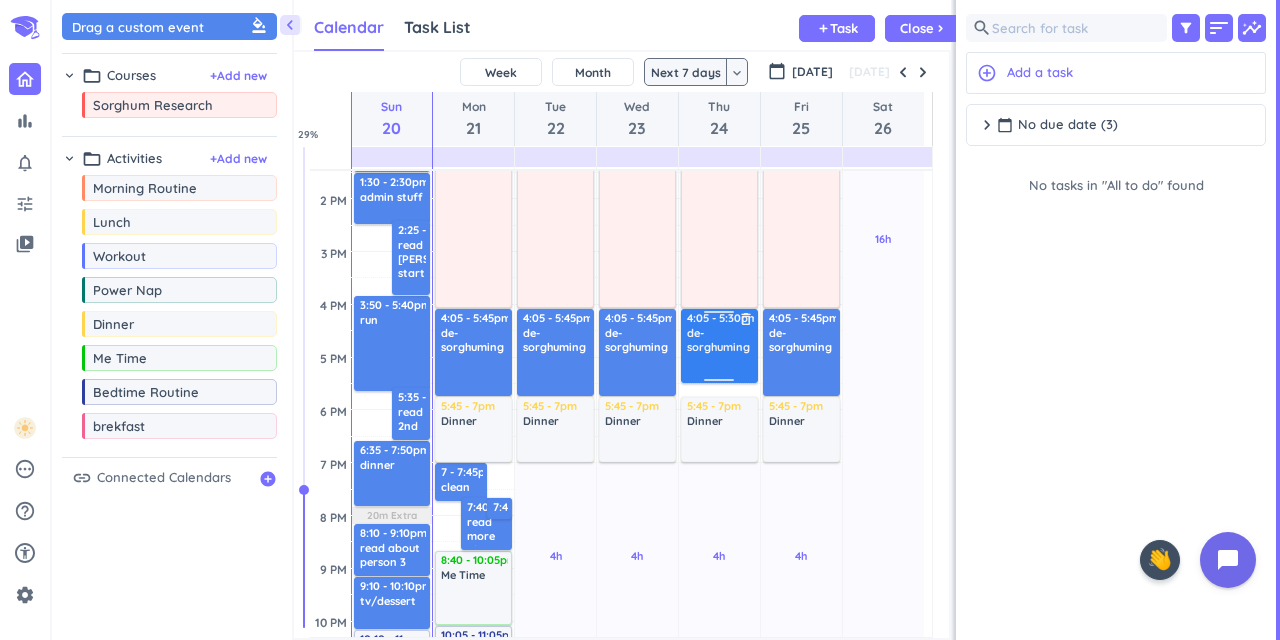 drag, startPoint x: 723, startPoint y: 394, endPoint x: 717, endPoint y: 380, distance: 15.231546 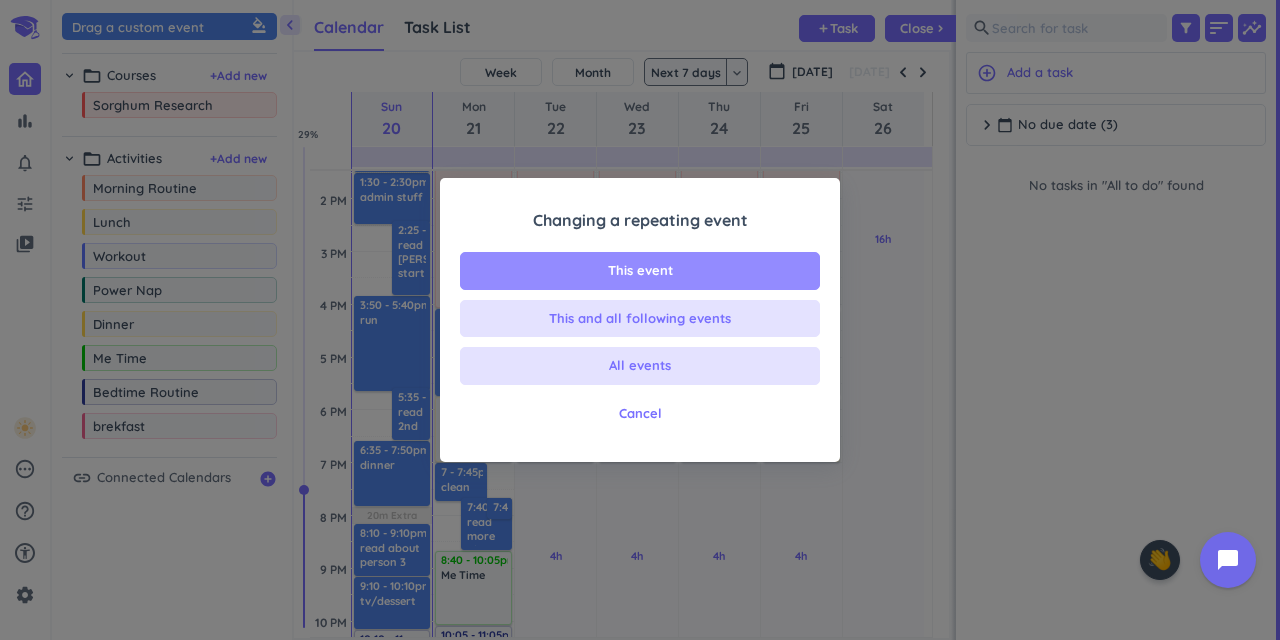 click on "This event" at bounding box center (640, 271) 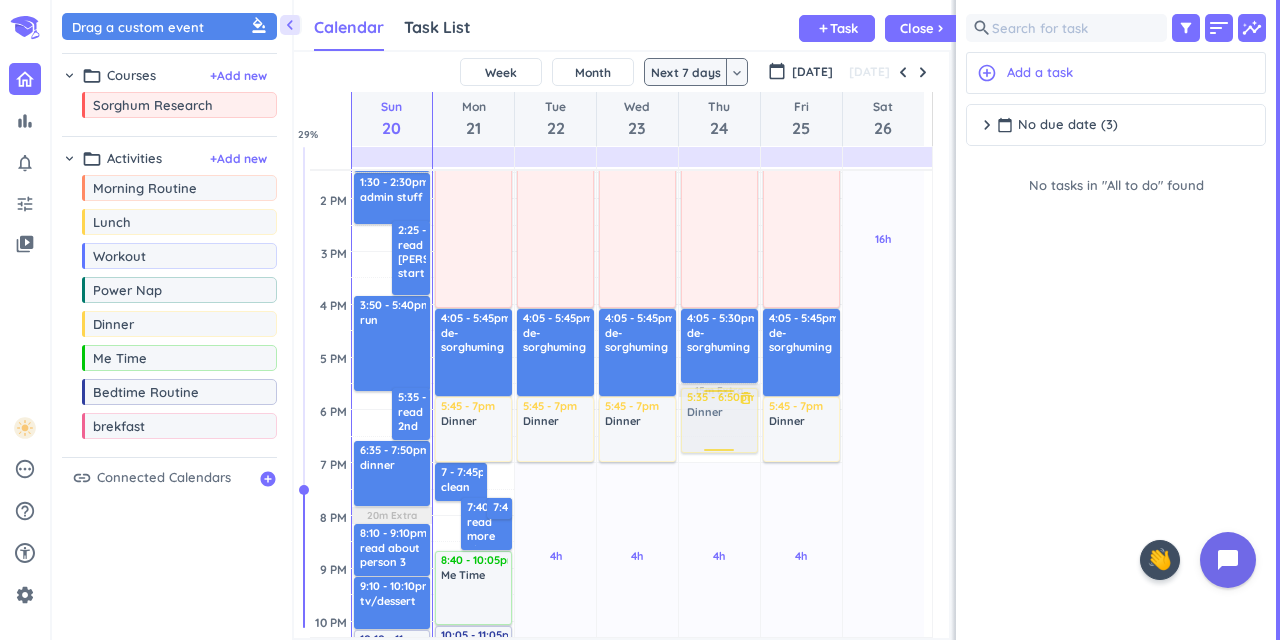 drag, startPoint x: 636, startPoint y: 300, endPoint x: 706, endPoint y: 426, distance: 144.13882 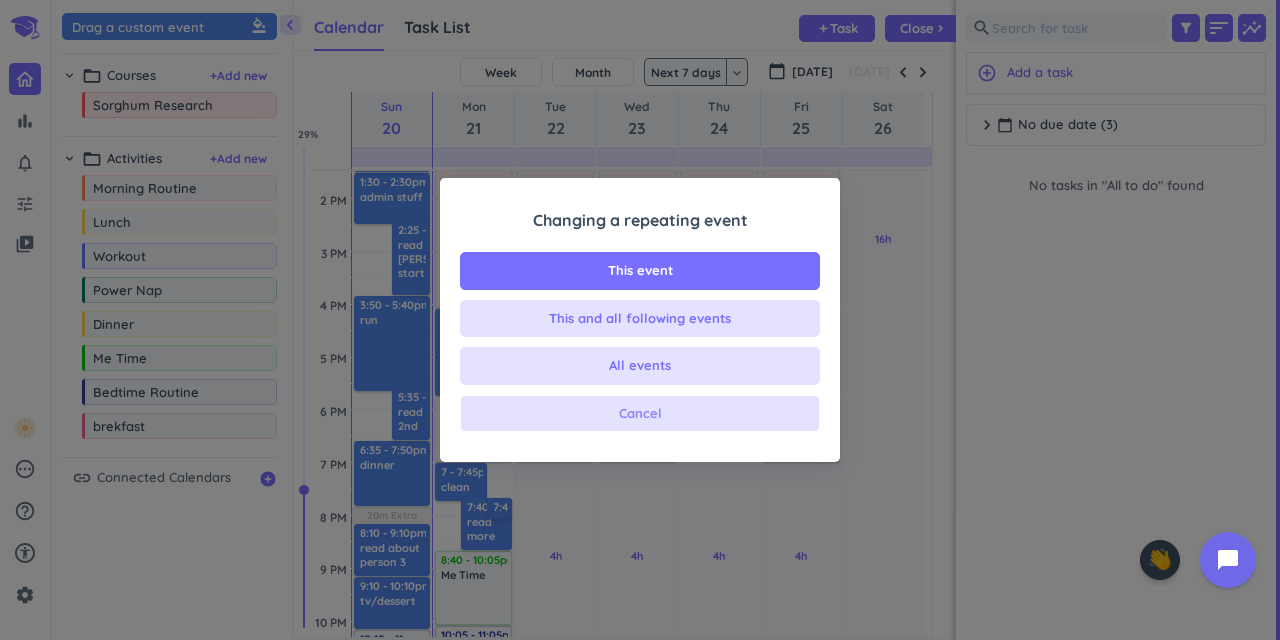 click on "Cancel" at bounding box center [640, 414] 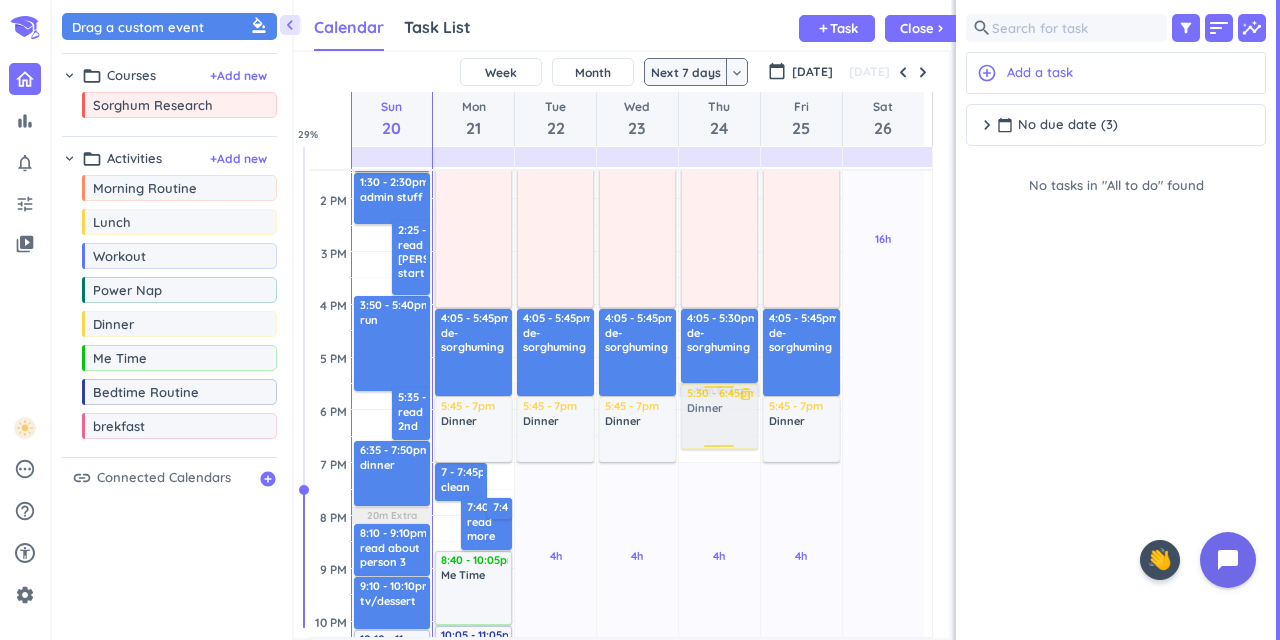 click on "4h  Past due Plan 15m Extra Adjust Awake Time Adjust Awake Time 7 - 8am Morning Routine delete_outline 8am - 4:05pm Sorghum Research delete_outline 4:05 - 5:30pm de-sorghuming delete_outline 5:45 - 7pm Dinner delete_outline 5:30 - 6:45pm Dinner delete_outline" at bounding box center (719, 304) 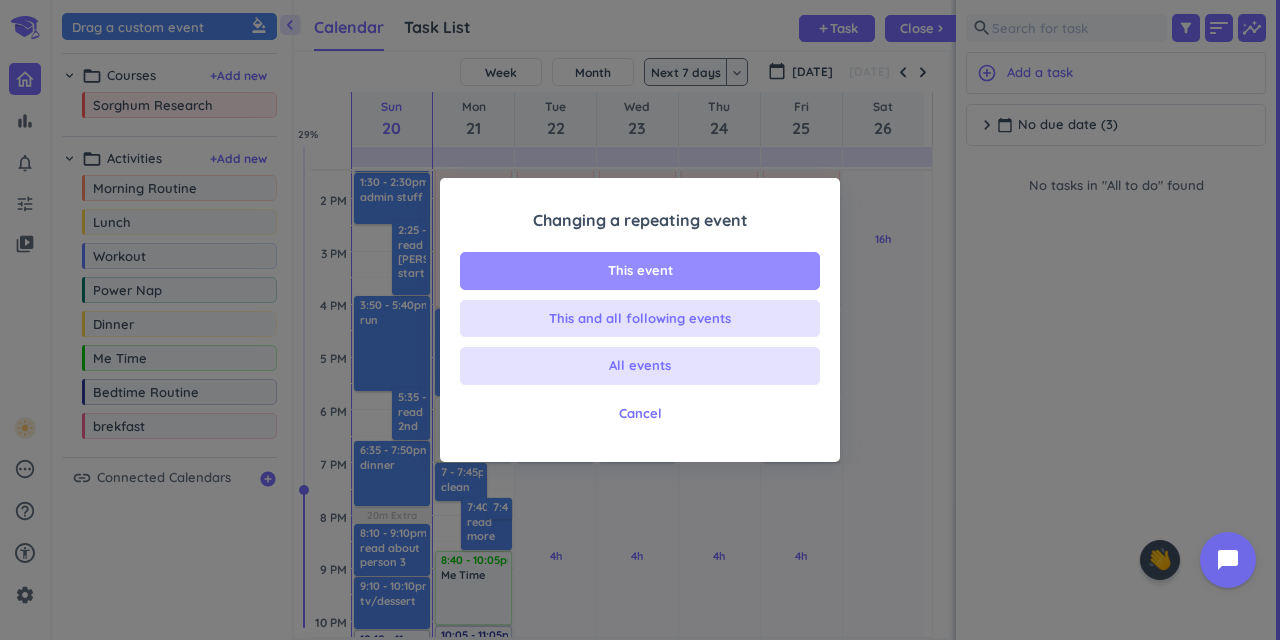 click on "This event" at bounding box center (640, 271) 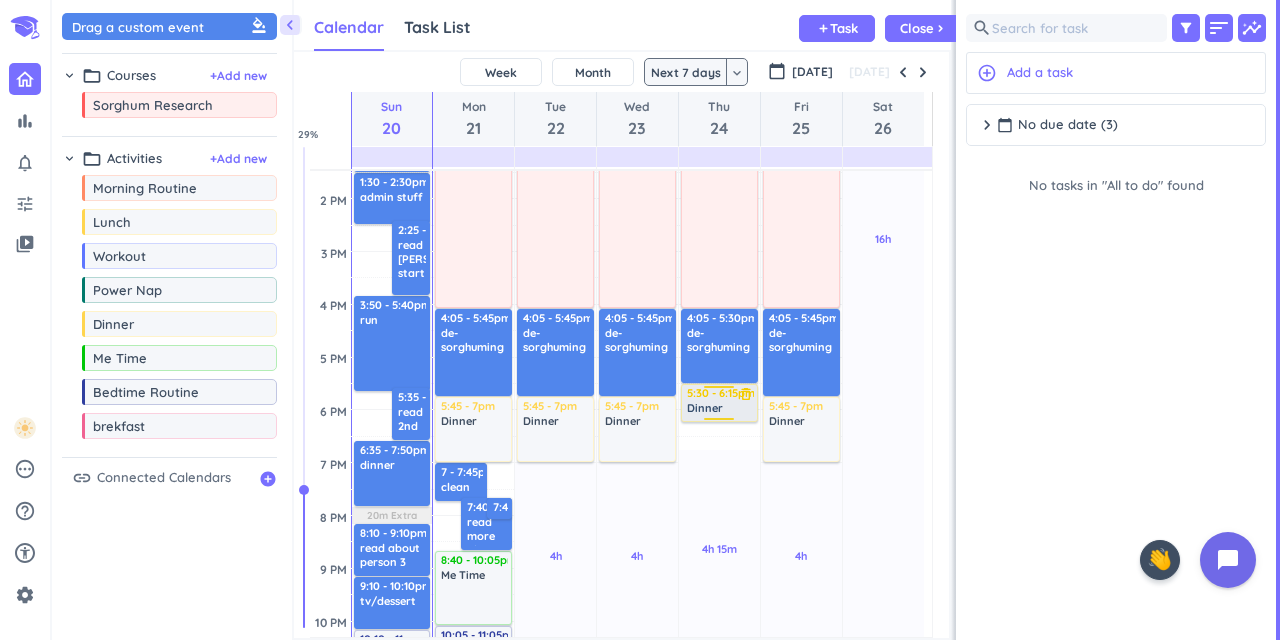 drag, startPoint x: 722, startPoint y: 447, endPoint x: 720, endPoint y: 422, distance: 25.079872 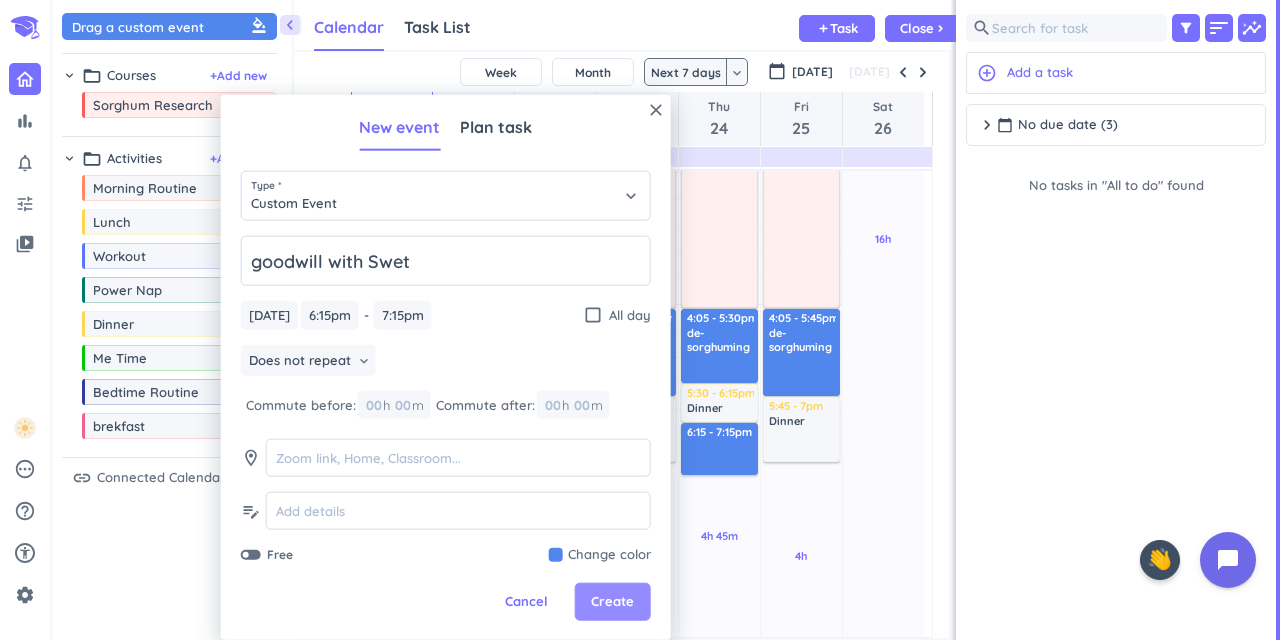 type on "goodwill with Swet" 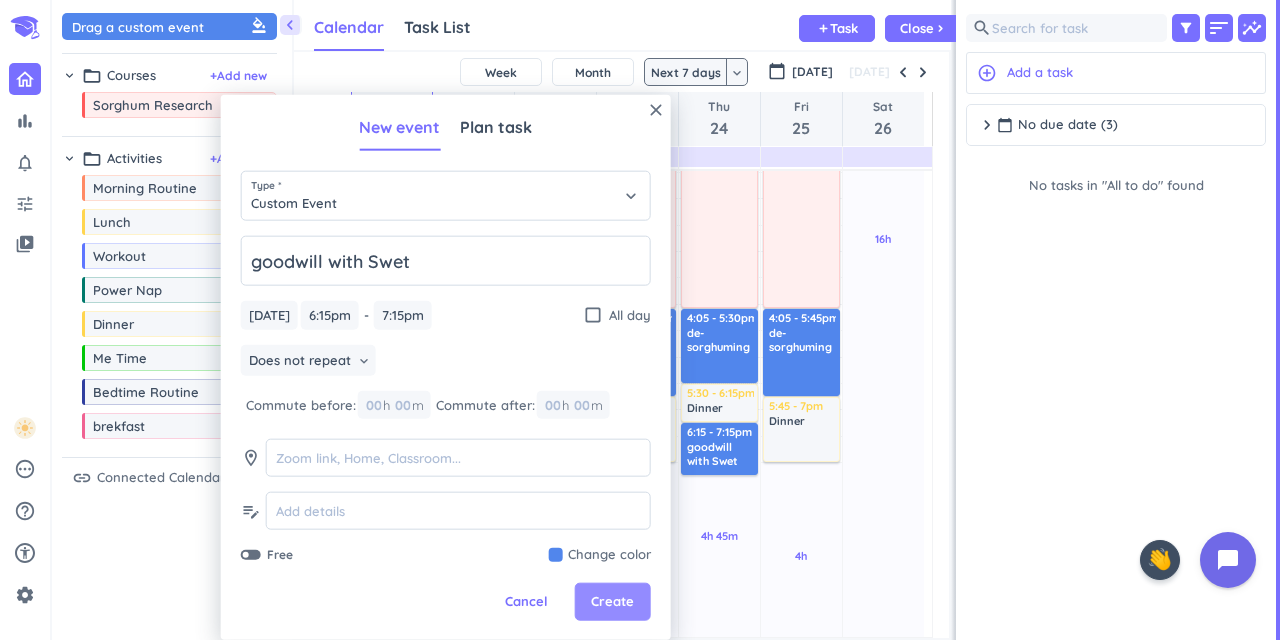 click on "Create" at bounding box center [612, 602] 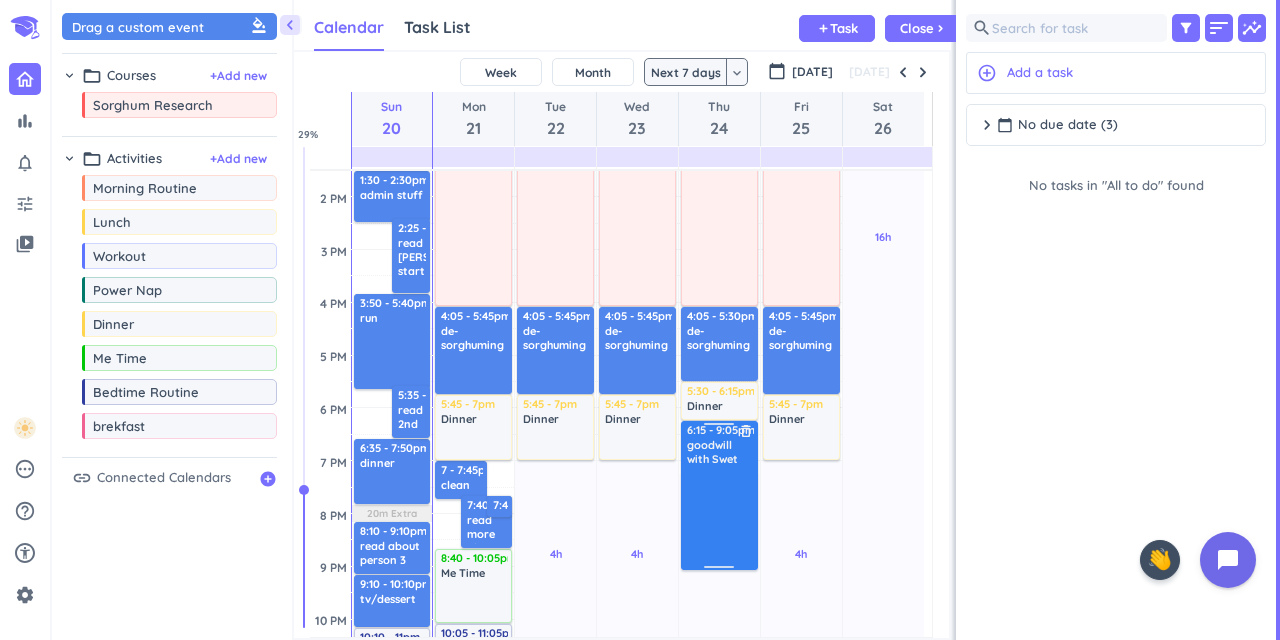 scroll, scrollTop: 504, scrollLeft: 0, axis: vertical 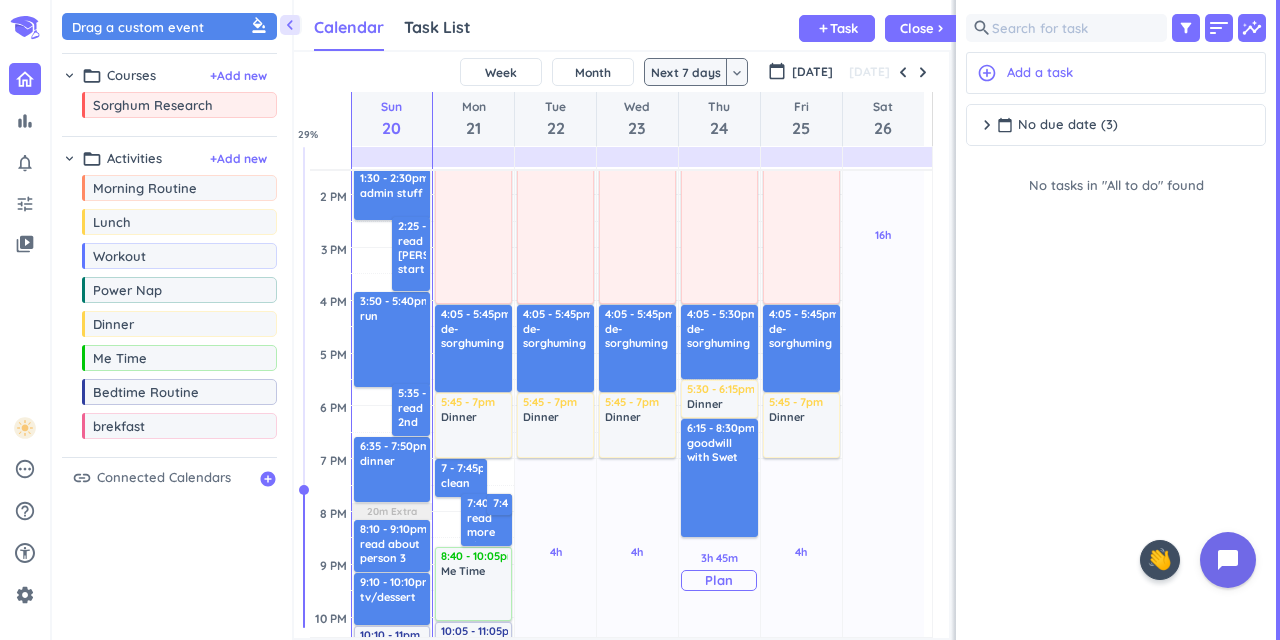 drag, startPoint x: 724, startPoint y: 471, endPoint x: 727, endPoint y: 544, distance: 73.061615 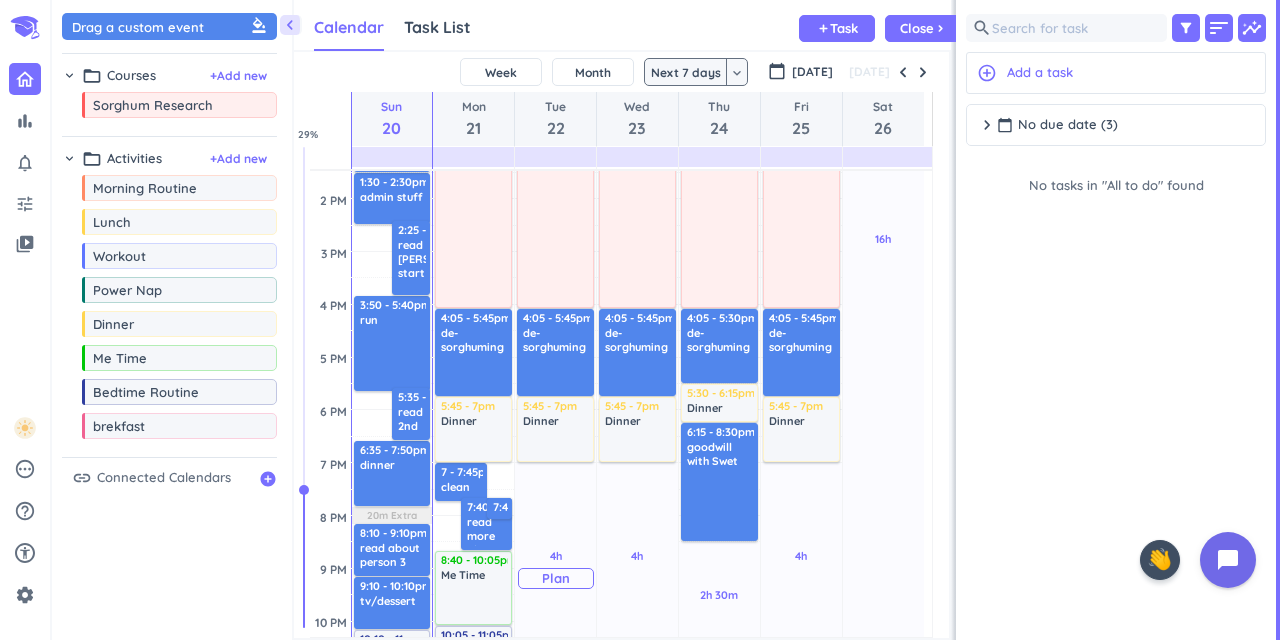 scroll, scrollTop: 600, scrollLeft: 0, axis: vertical 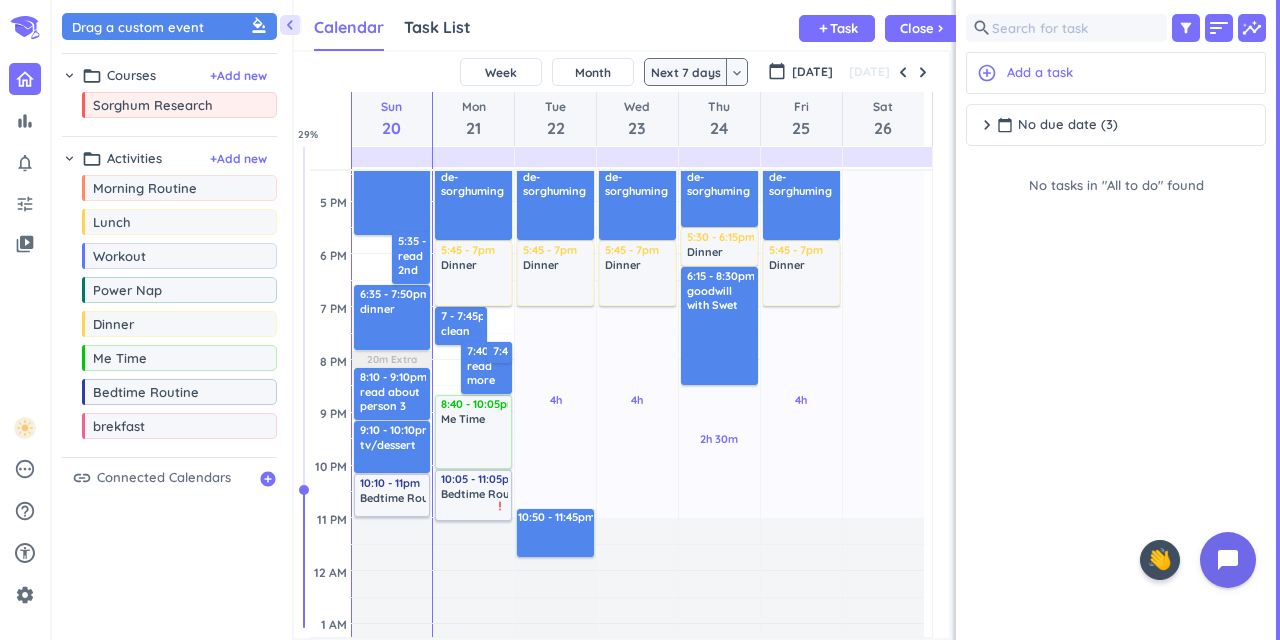 drag, startPoint x: 539, startPoint y: 566, endPoint x: 591, endPoint y: 587, distance: 56.0803 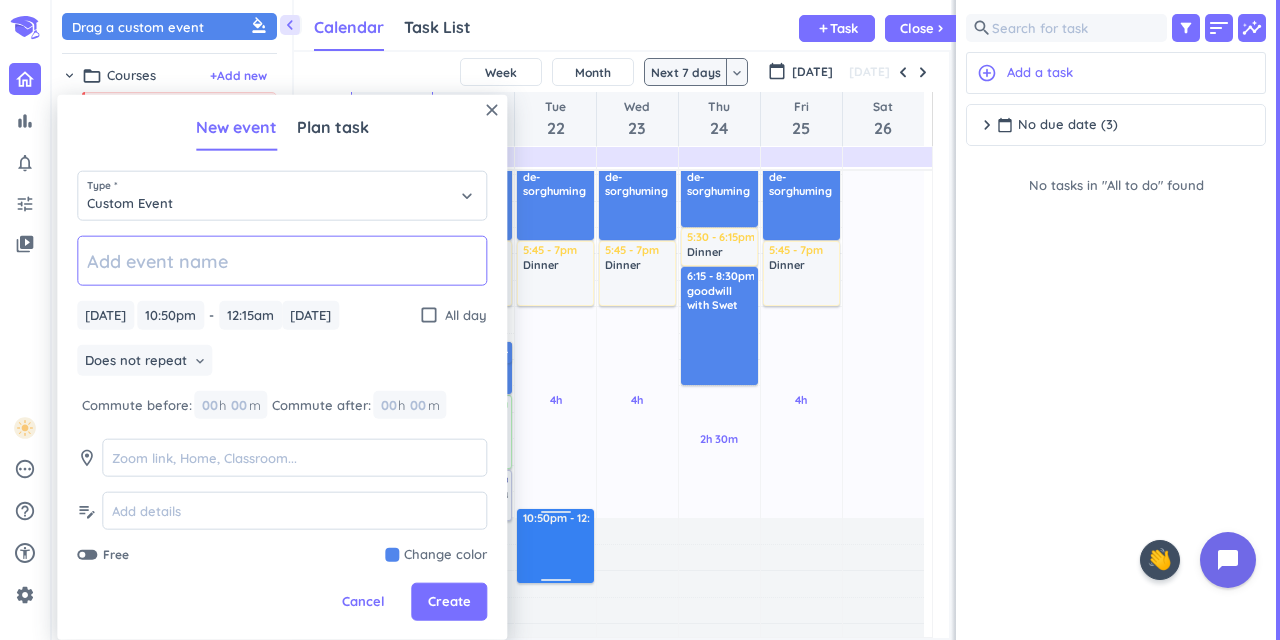 scroll, scrollTop: 656, scrollLeft: 0, axis: vertical 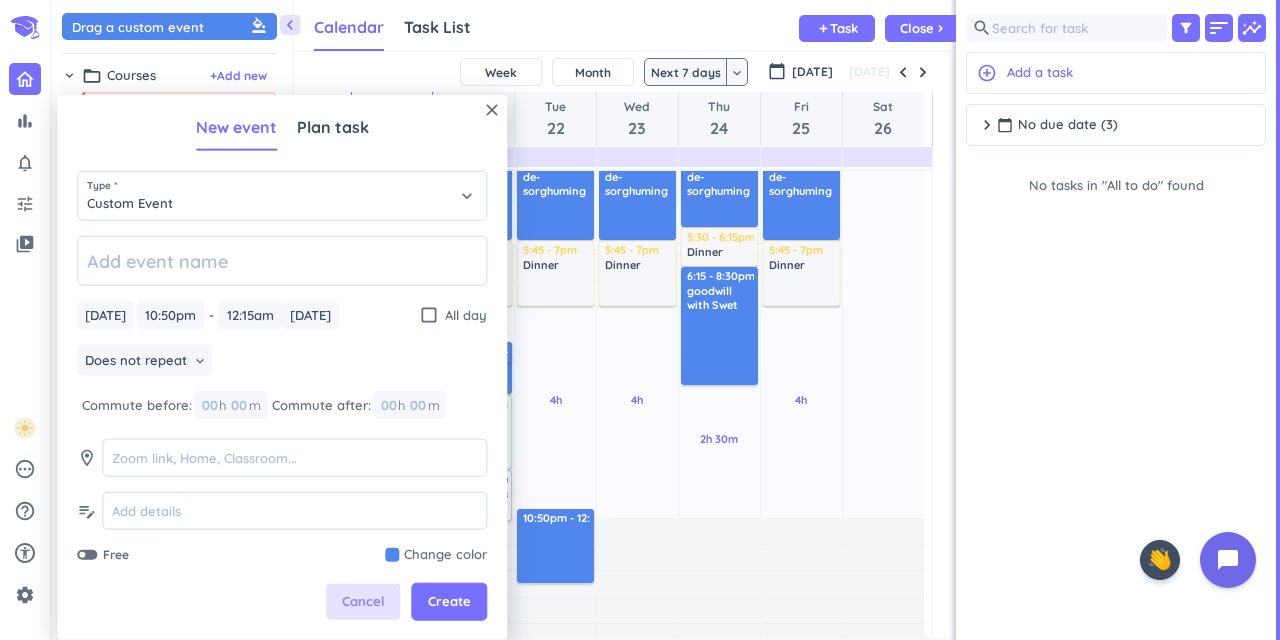 click on "Cancel" at bounding box center (363, 602) 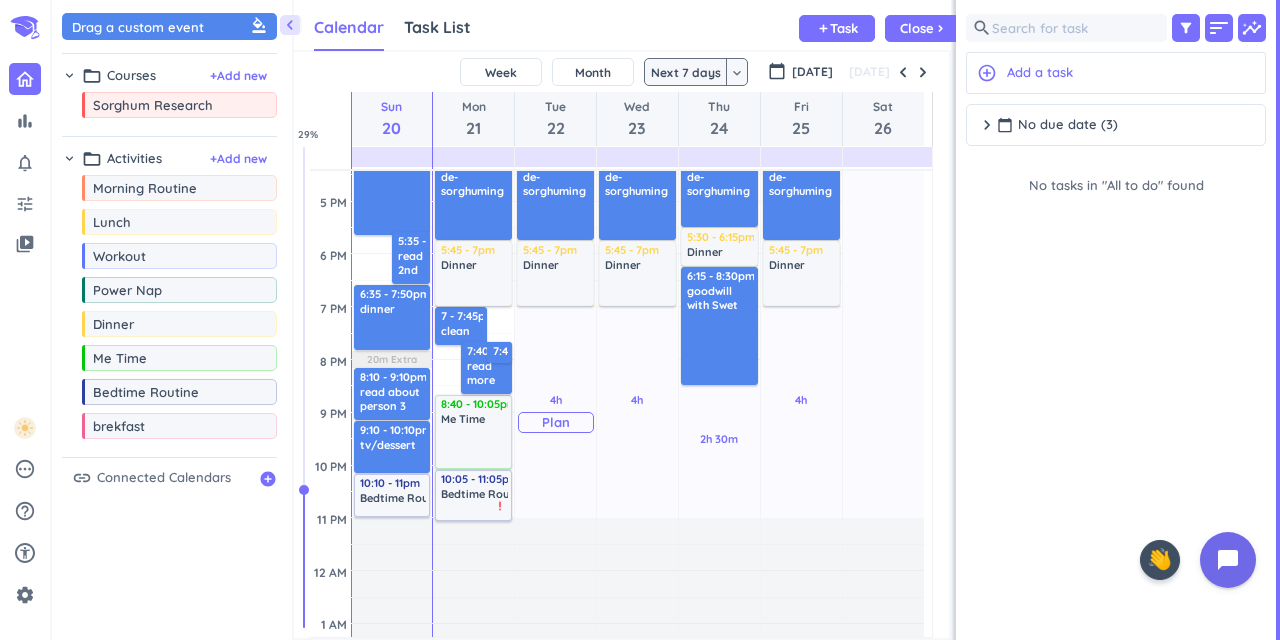 scroll, scrollTop: 556, scrollLeft: 0, axis: vertical 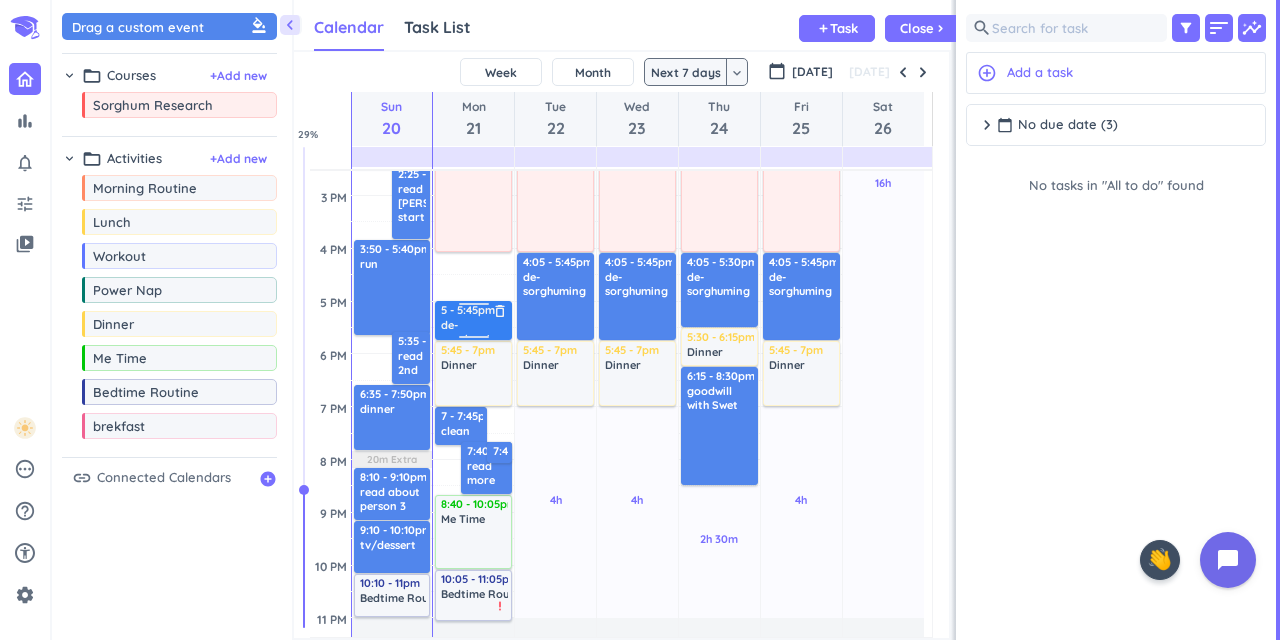 drag, startPoint x: 478, startPoint y: 253, endPoint x: 478, endPoint y: 304, distance: 51 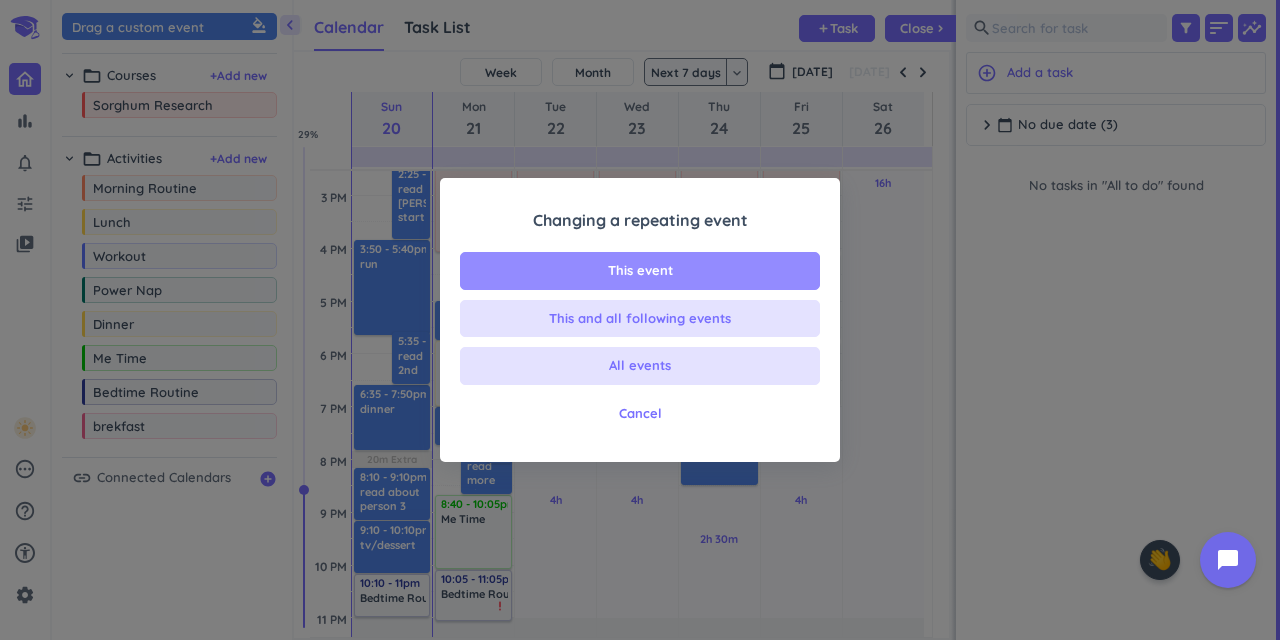 click on "This event" at bounding box center (640, 271) 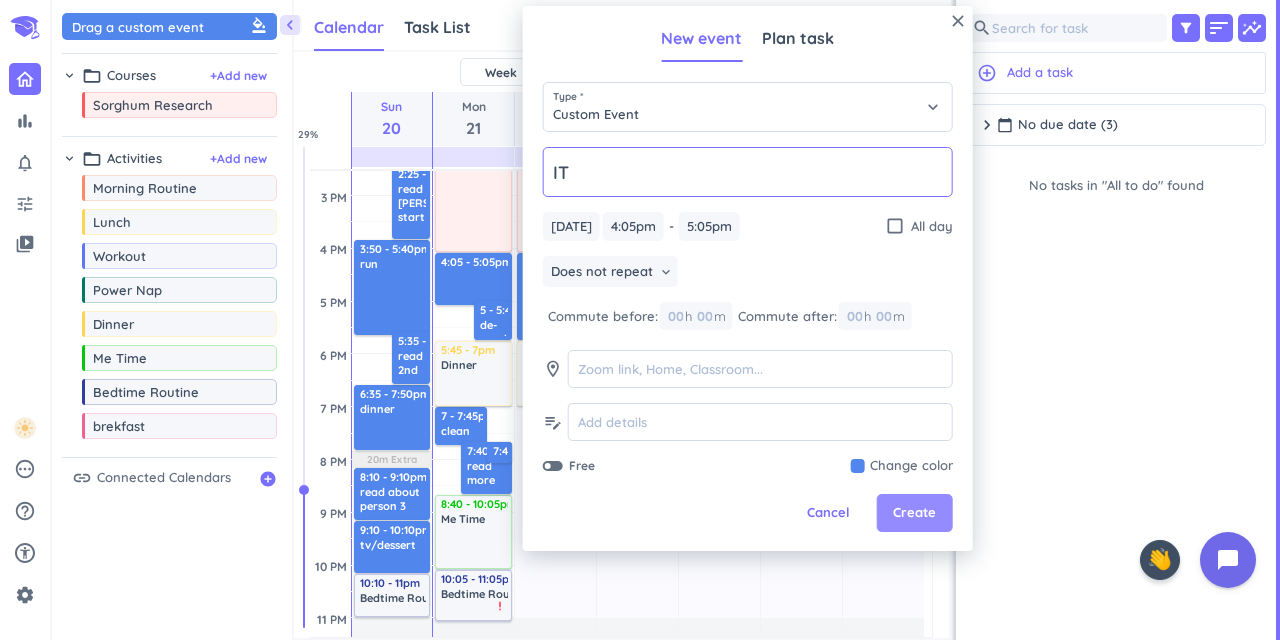 type on "IT" 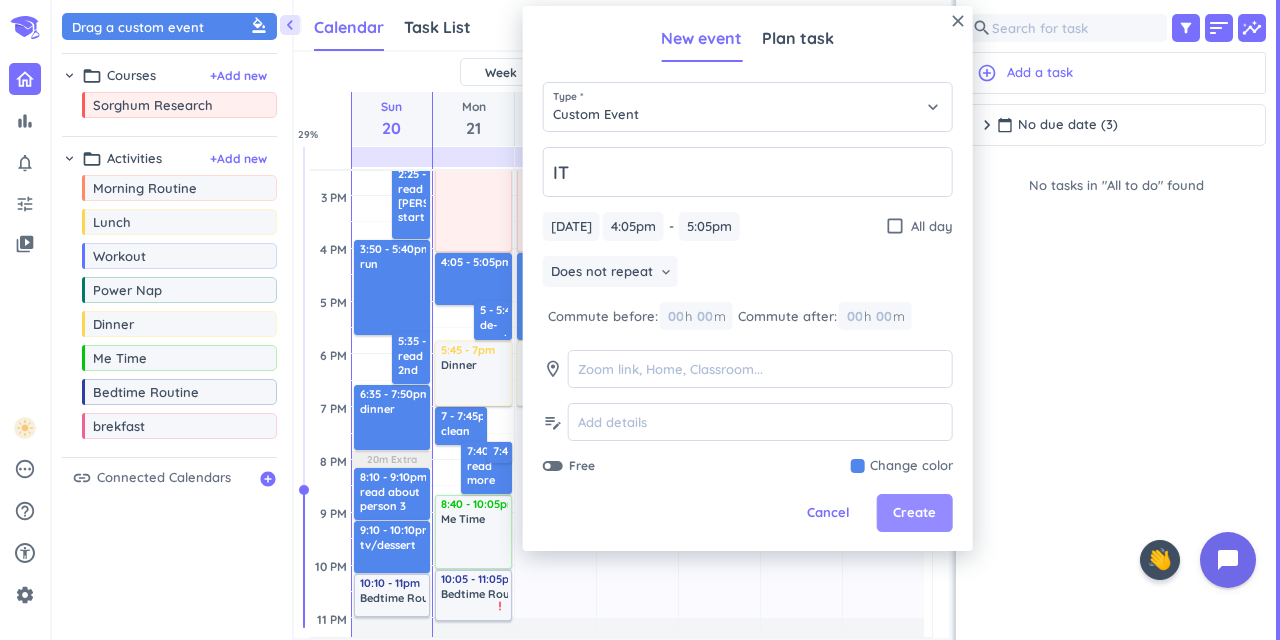 click on "Create" at bounding box center [914, 513] 